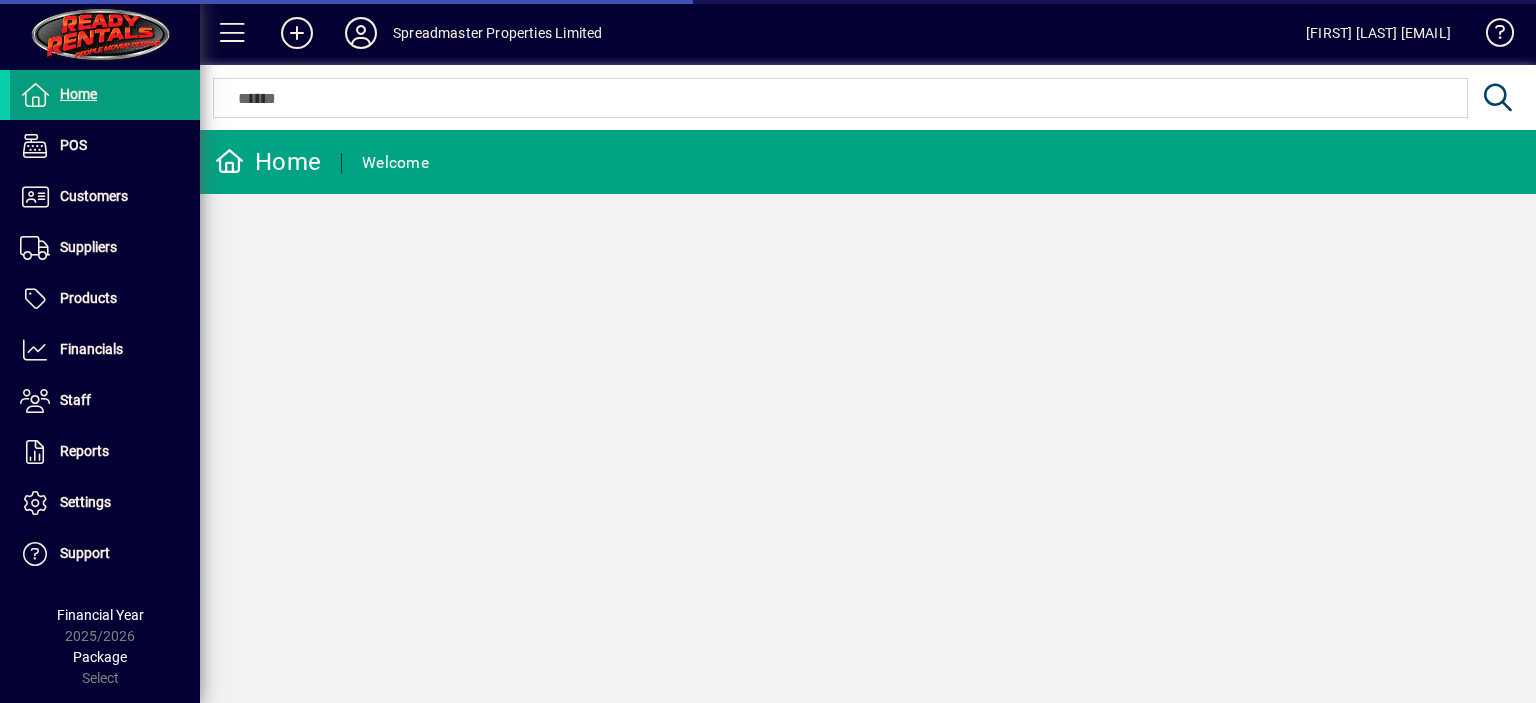 scroll, scrollTop: 0, scrollLeft: 0, axis: both 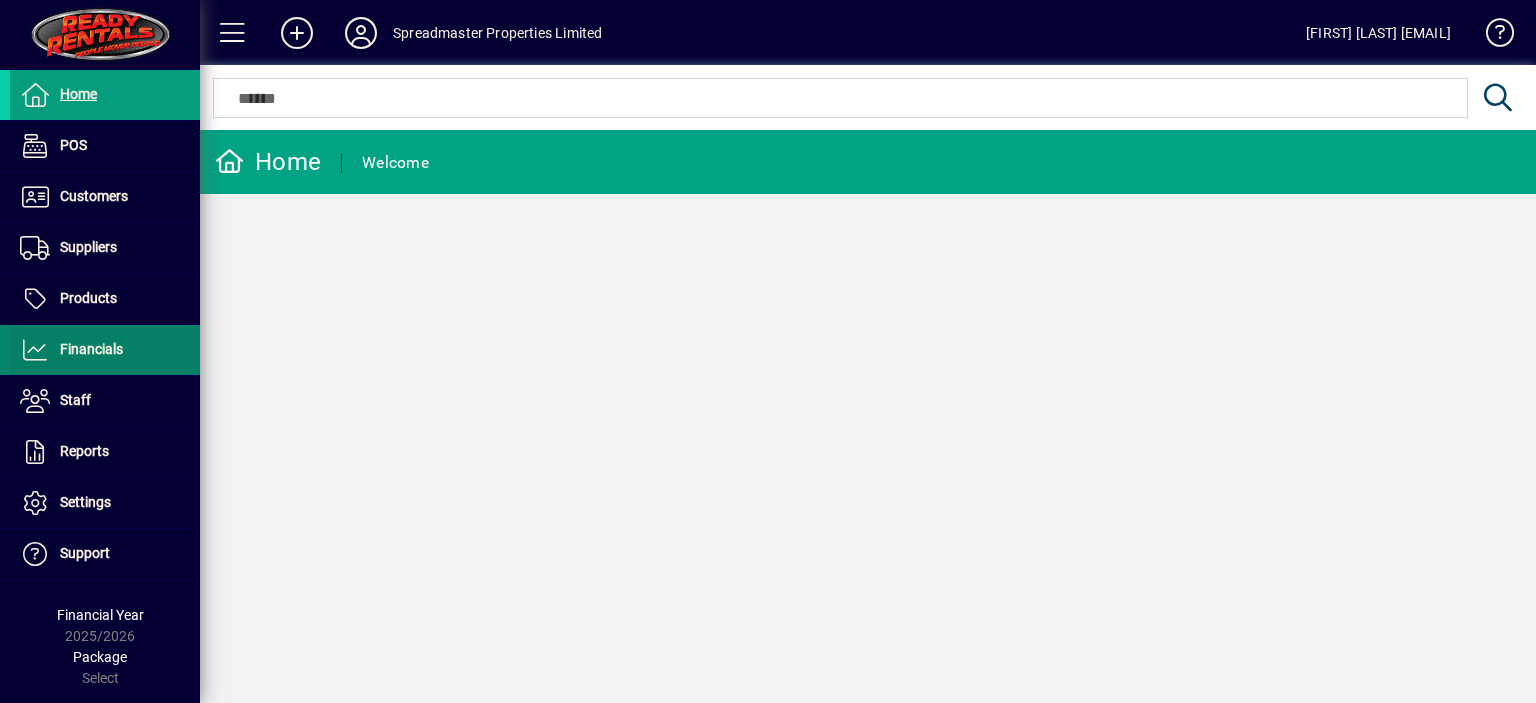 click on "Financials" at bounding box center (91, 349) 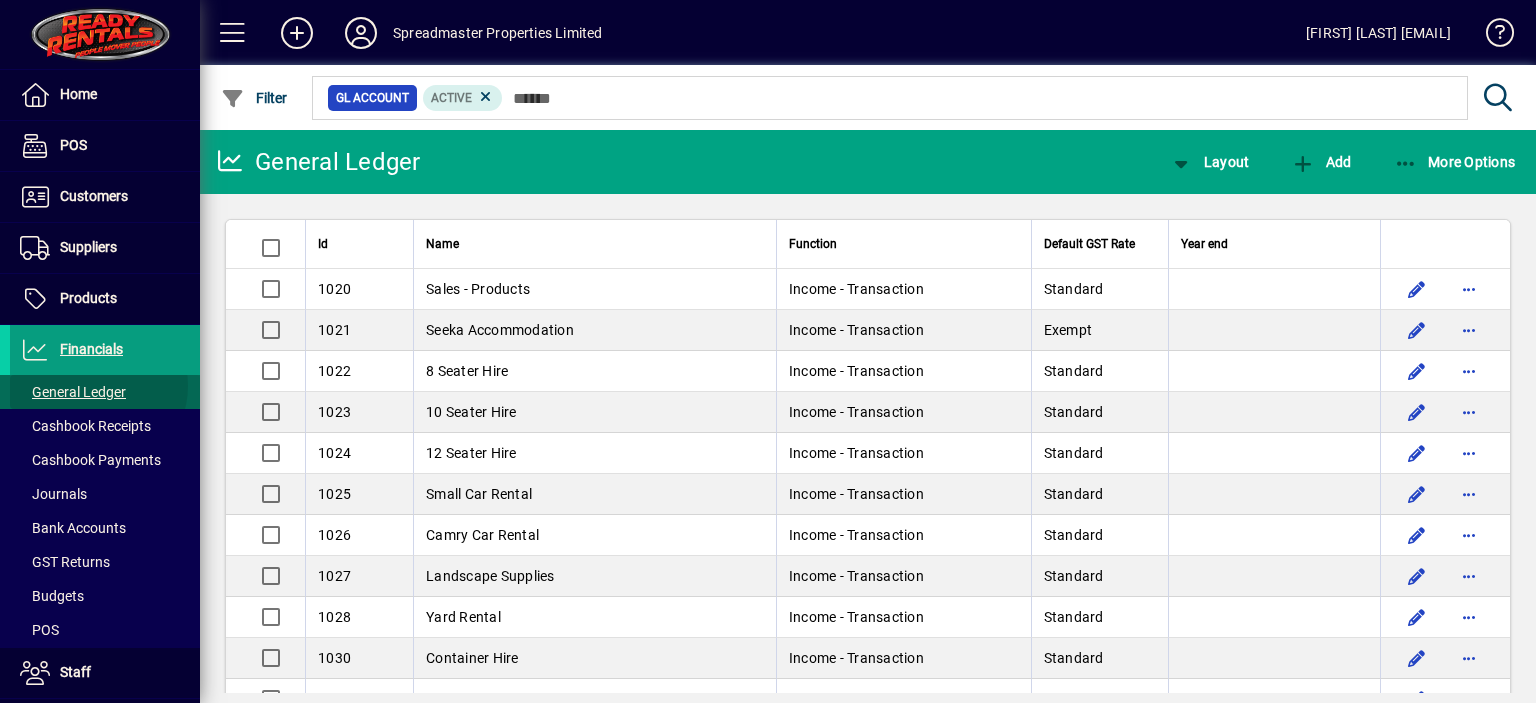 click on "General Ledger" at bounding box center [73, 392] 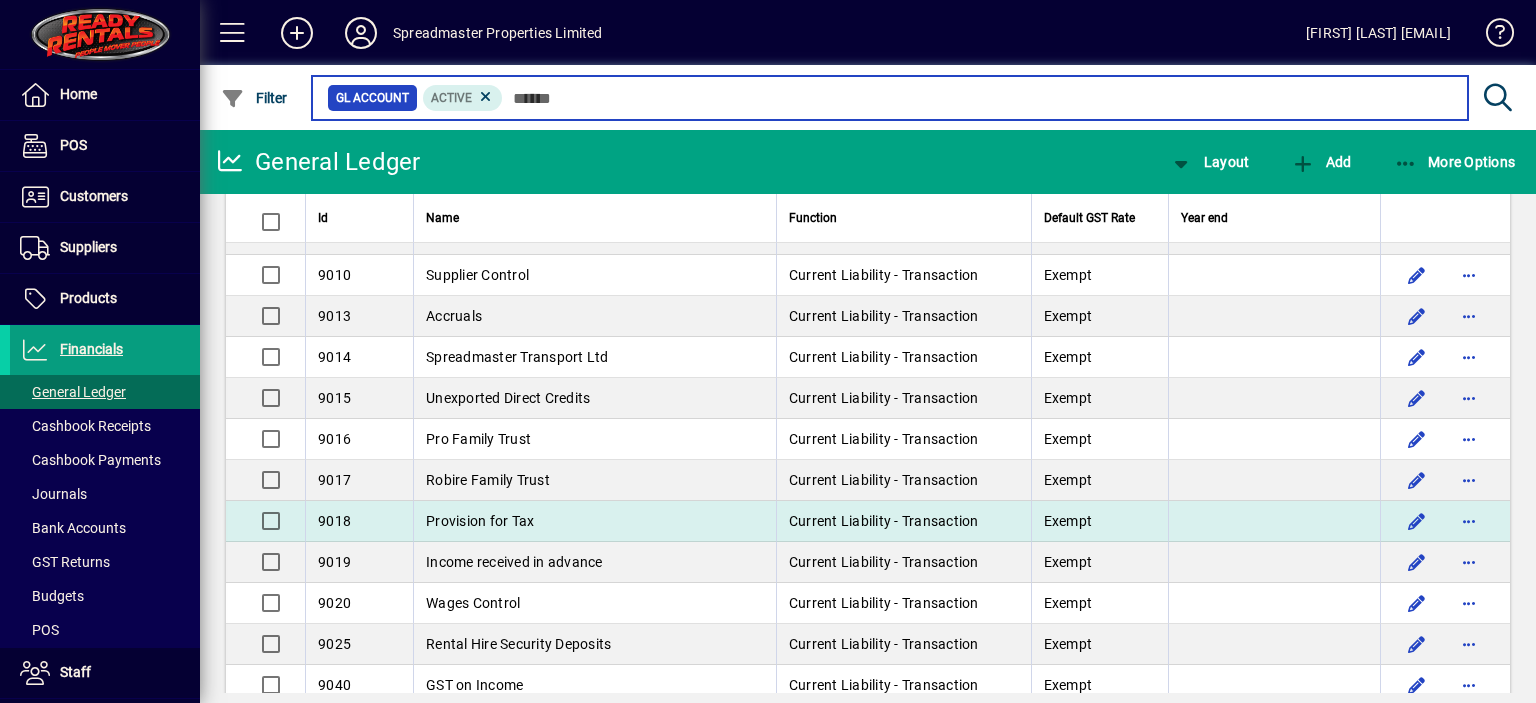 scroll, scrollTop: 5018, scrollLeft: 0, axis: vertical 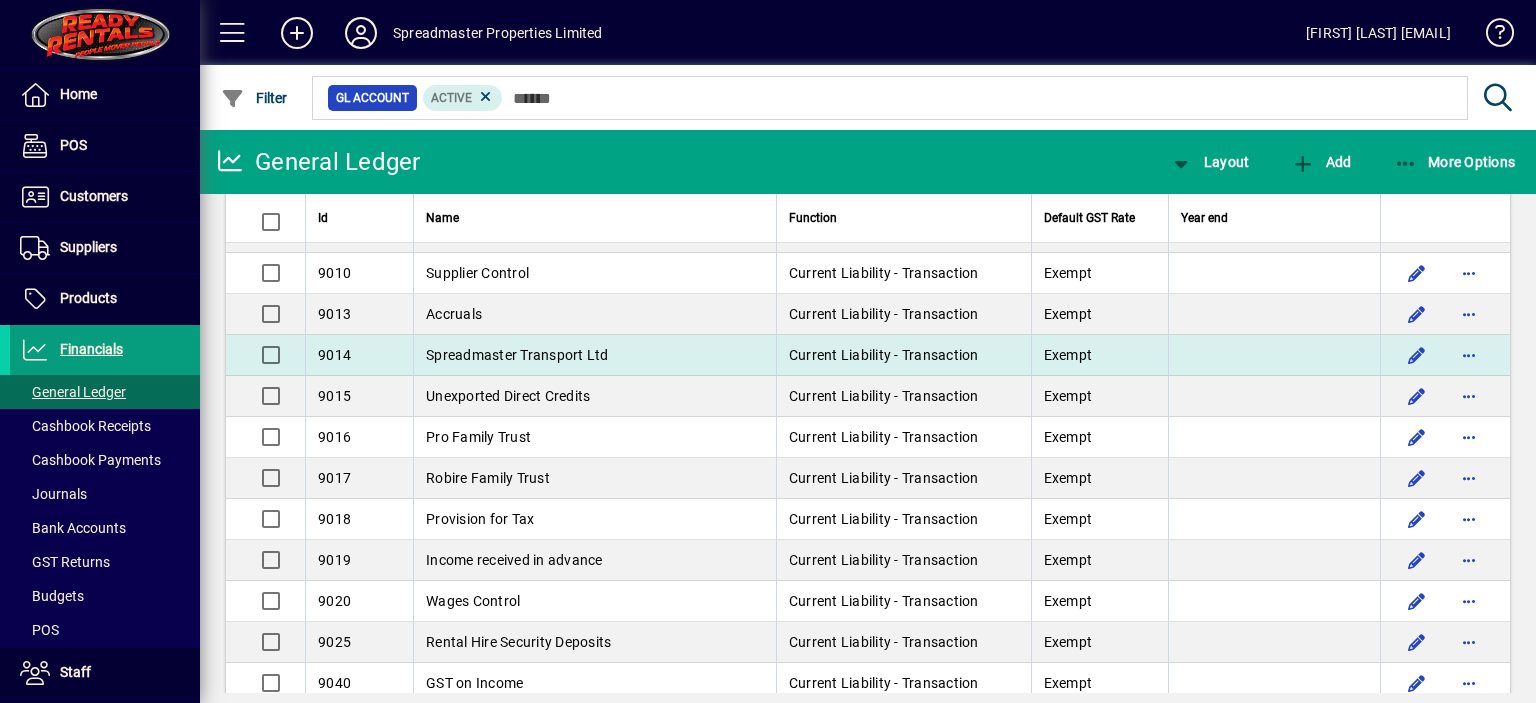 click on "Spreadmaster Transport Ltd" at bounding box center [517, 355] 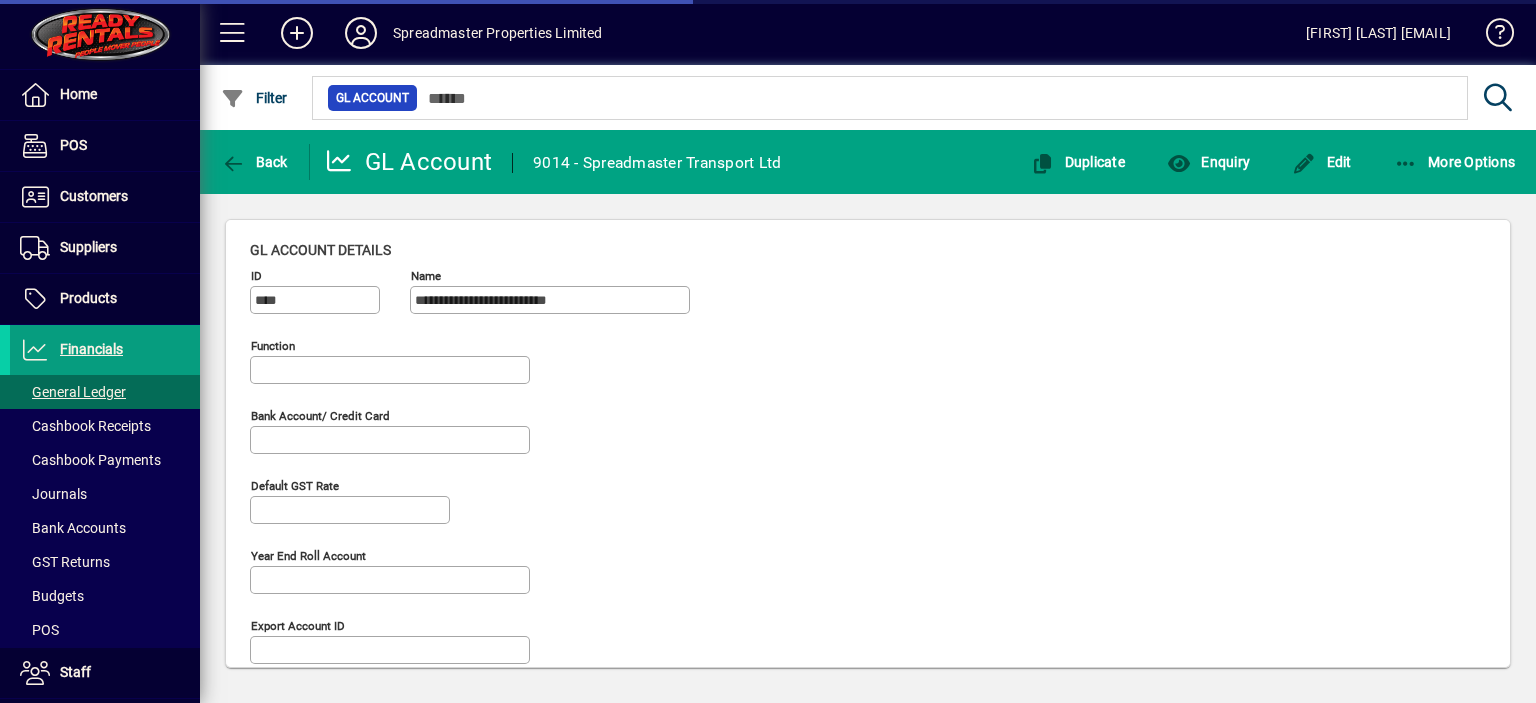 type on "**********" 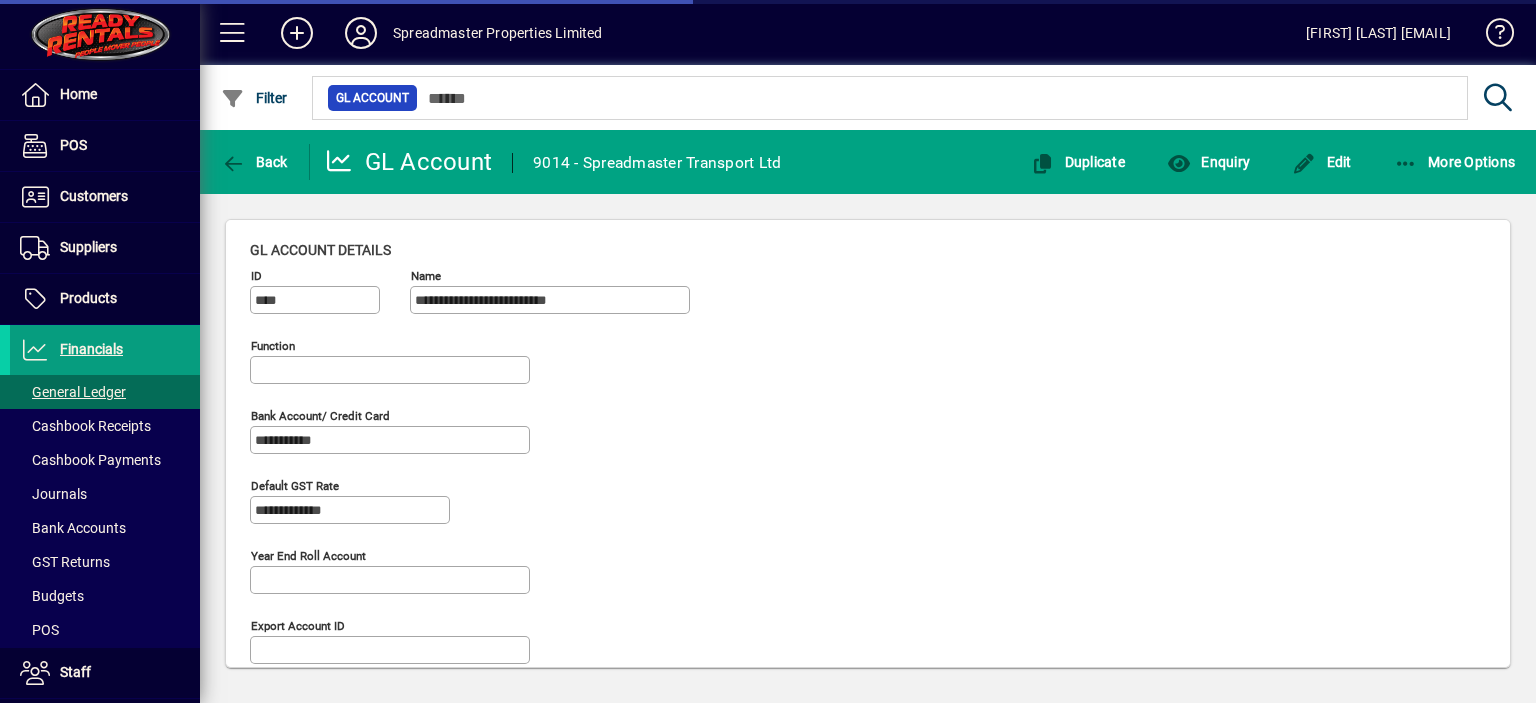 type on "**********" 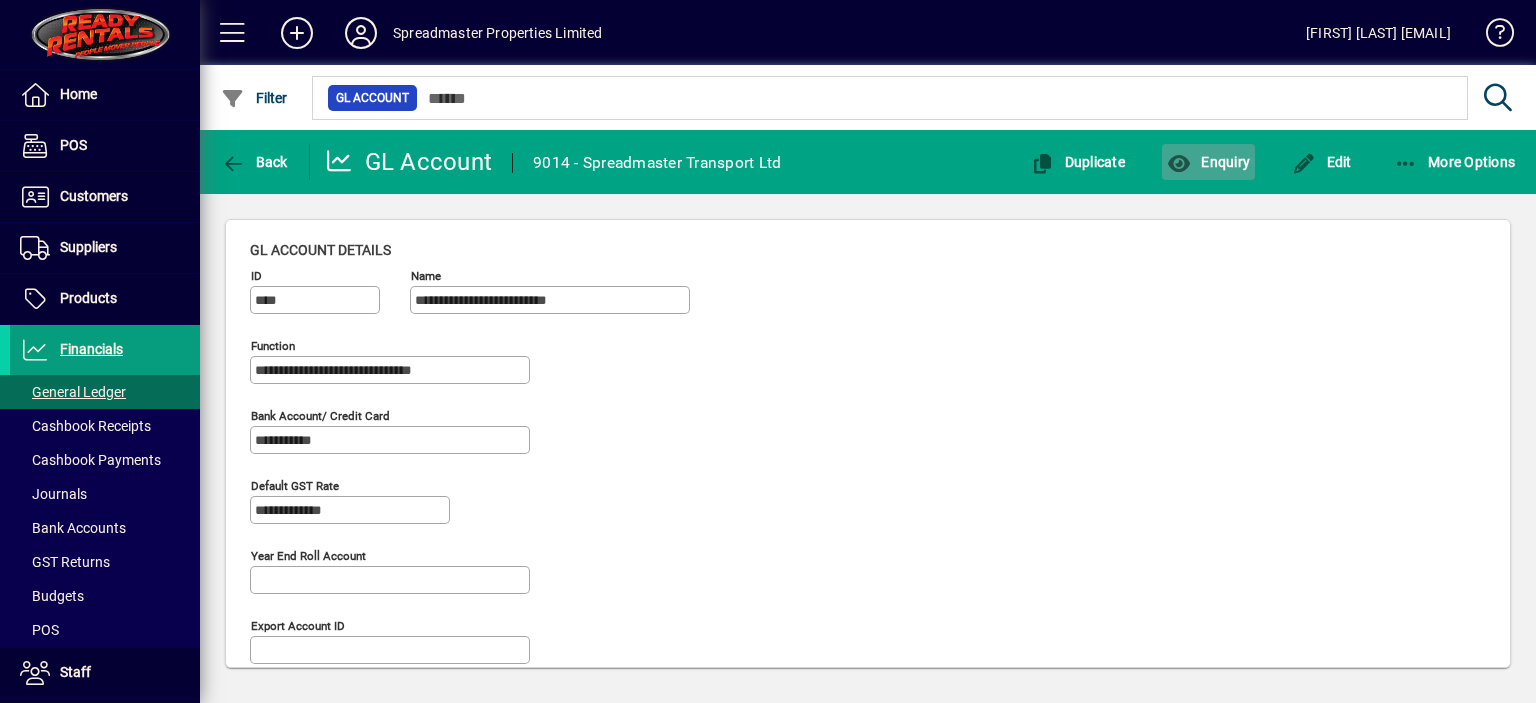 click on "Enquiry" 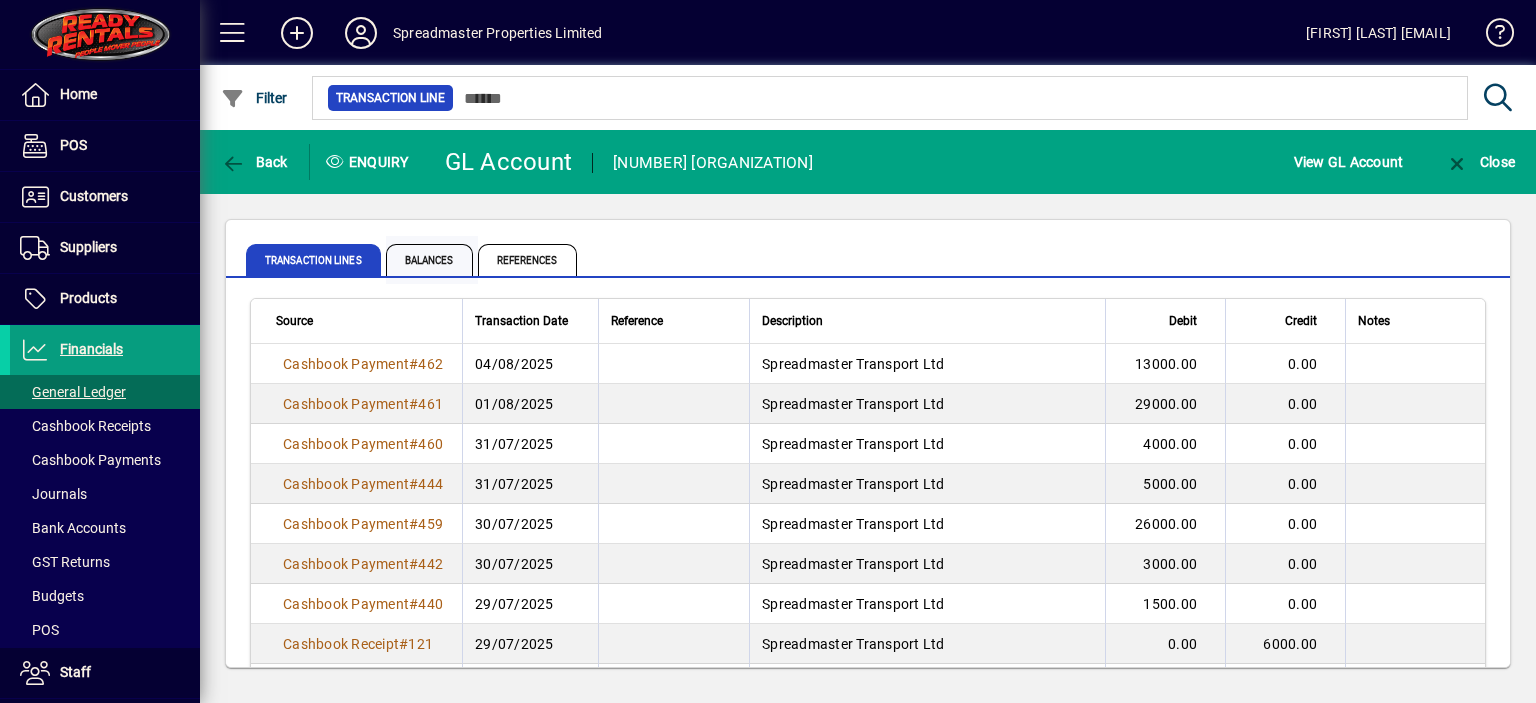 click on "Balances" at bounding box center (429, 260) 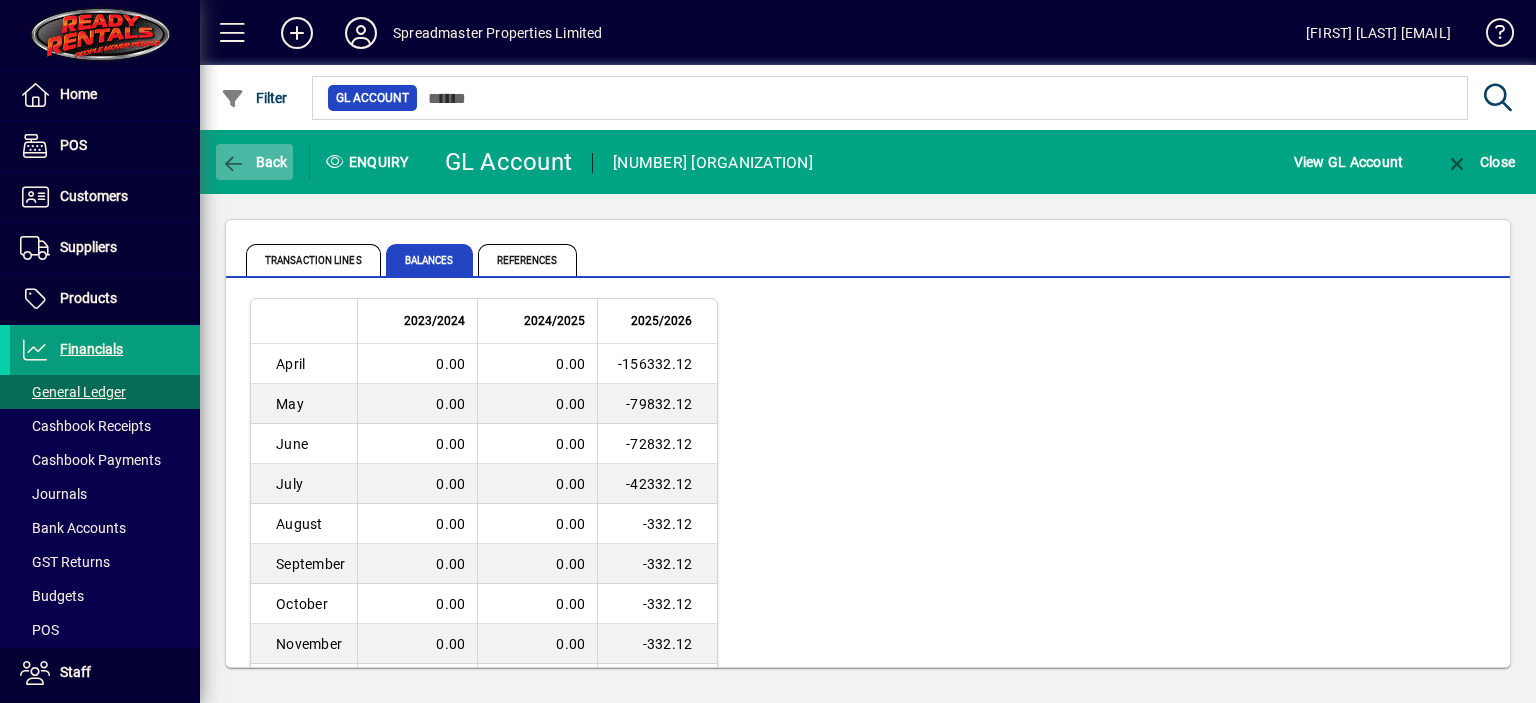 click on "Back" 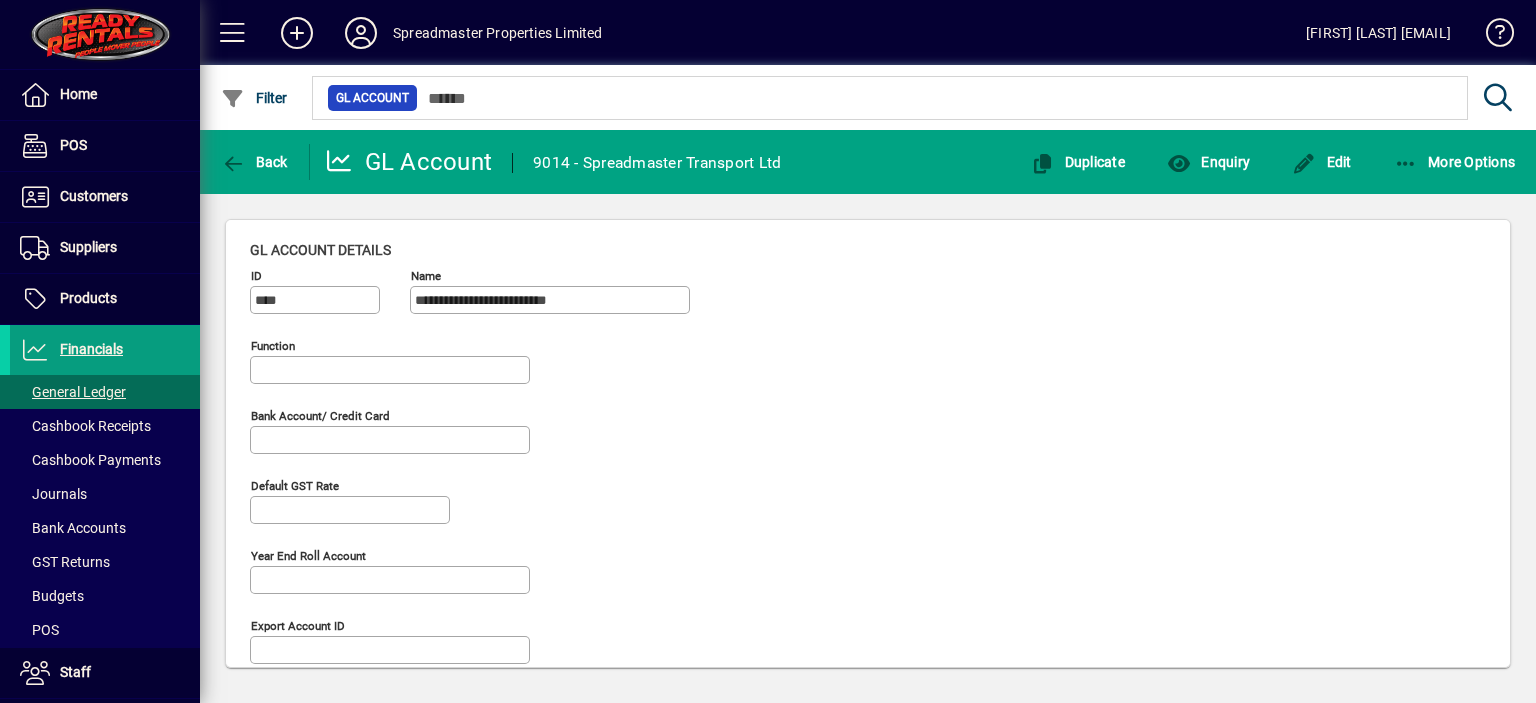 type on "**********" 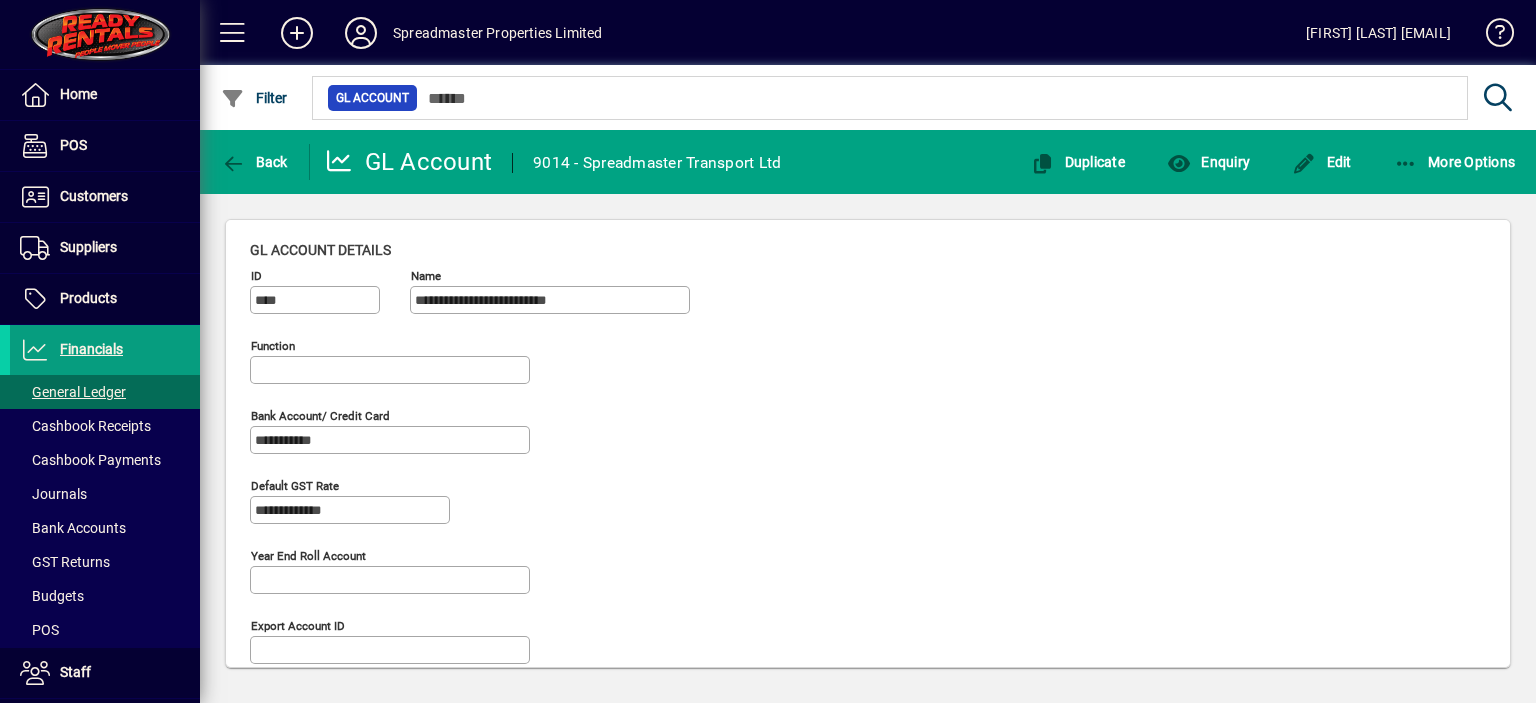 type on "**********" 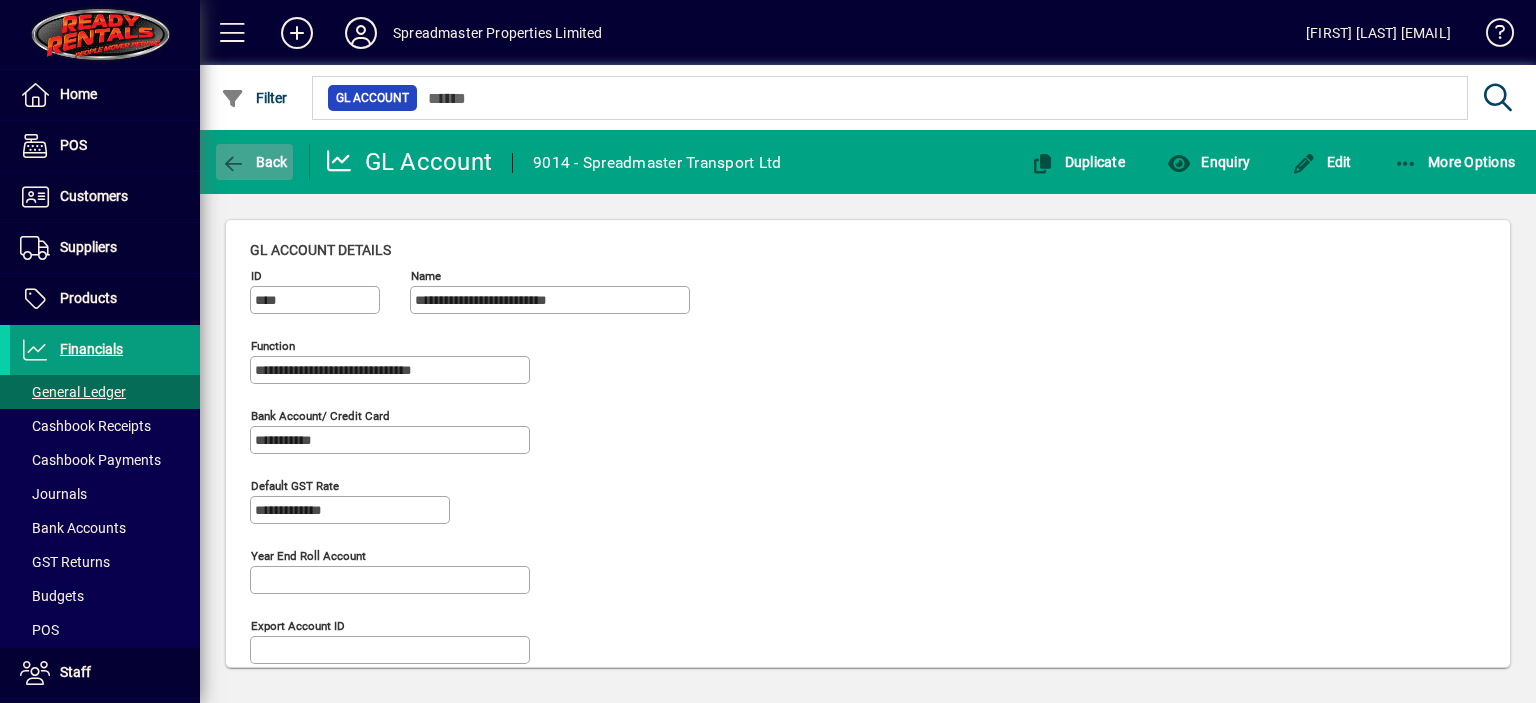 click on "Back" 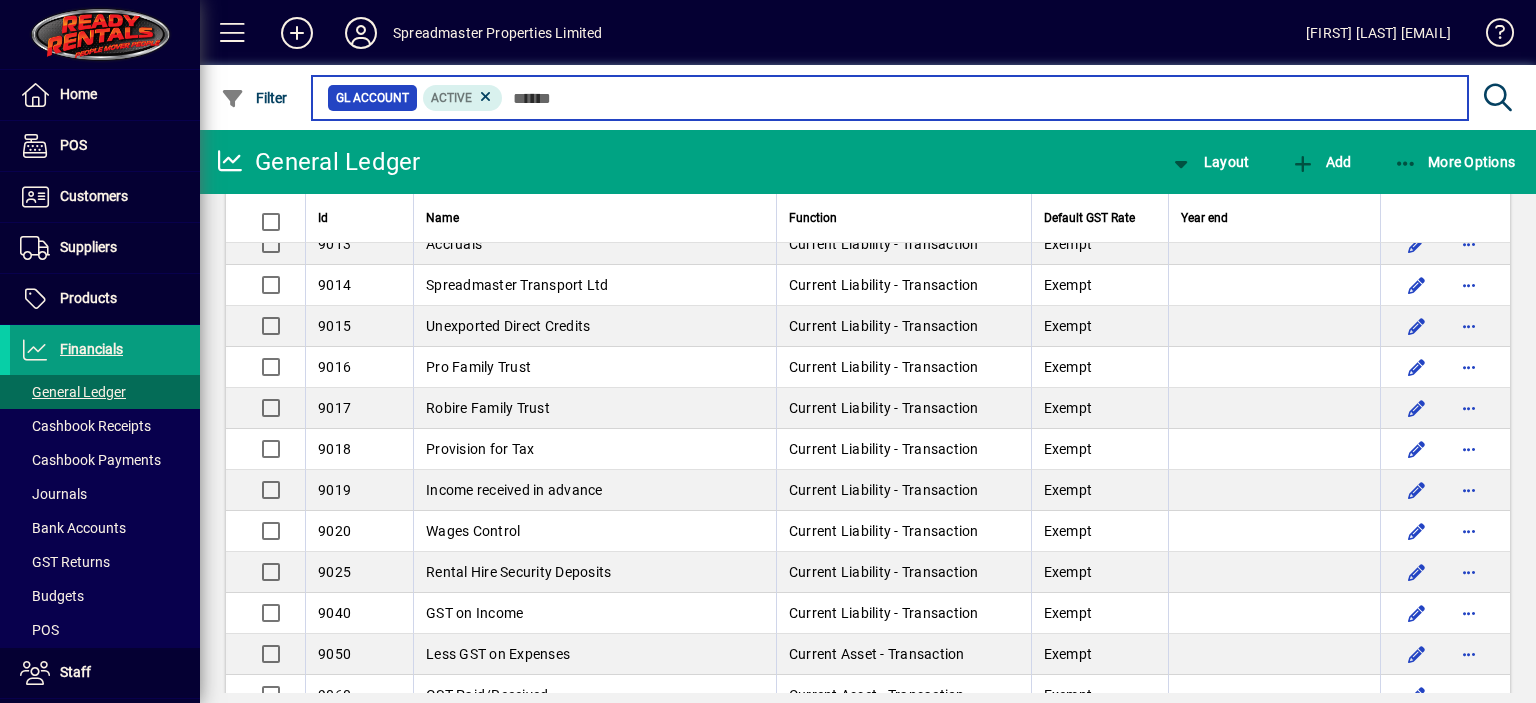 scroll, scrollTop: 5066, scrollLeft: 0, axis: vertical 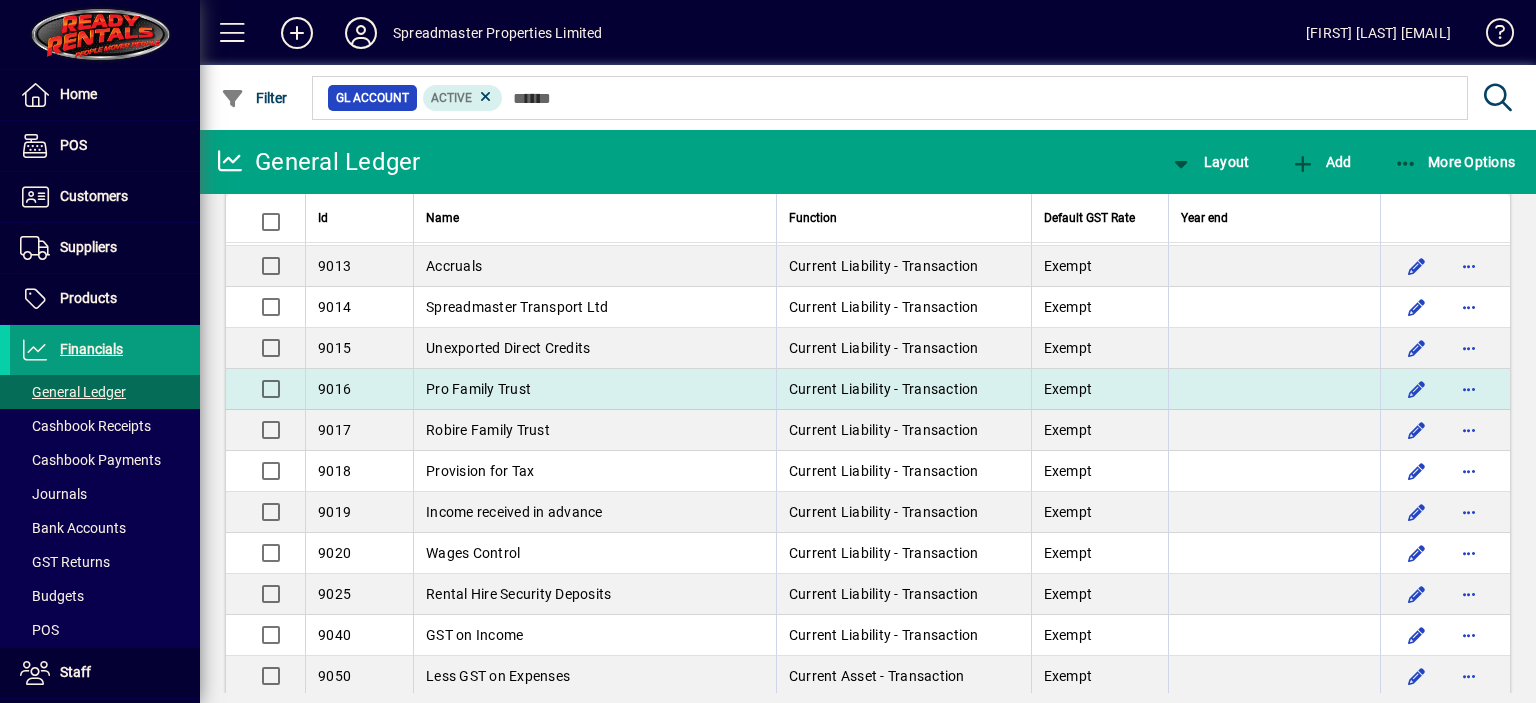 click on "Pro Family Trust" at bounding box center [478, 389] 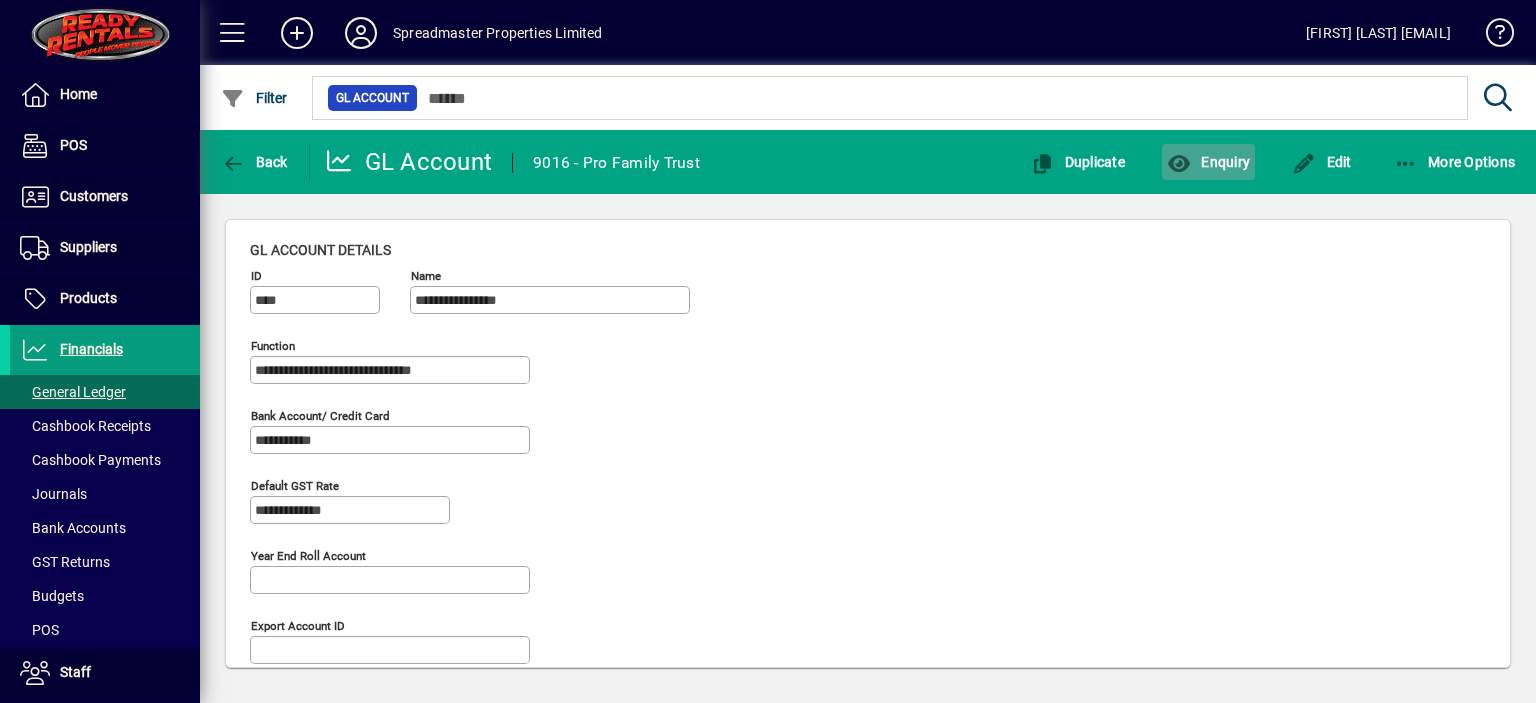 click on "Enquiry" 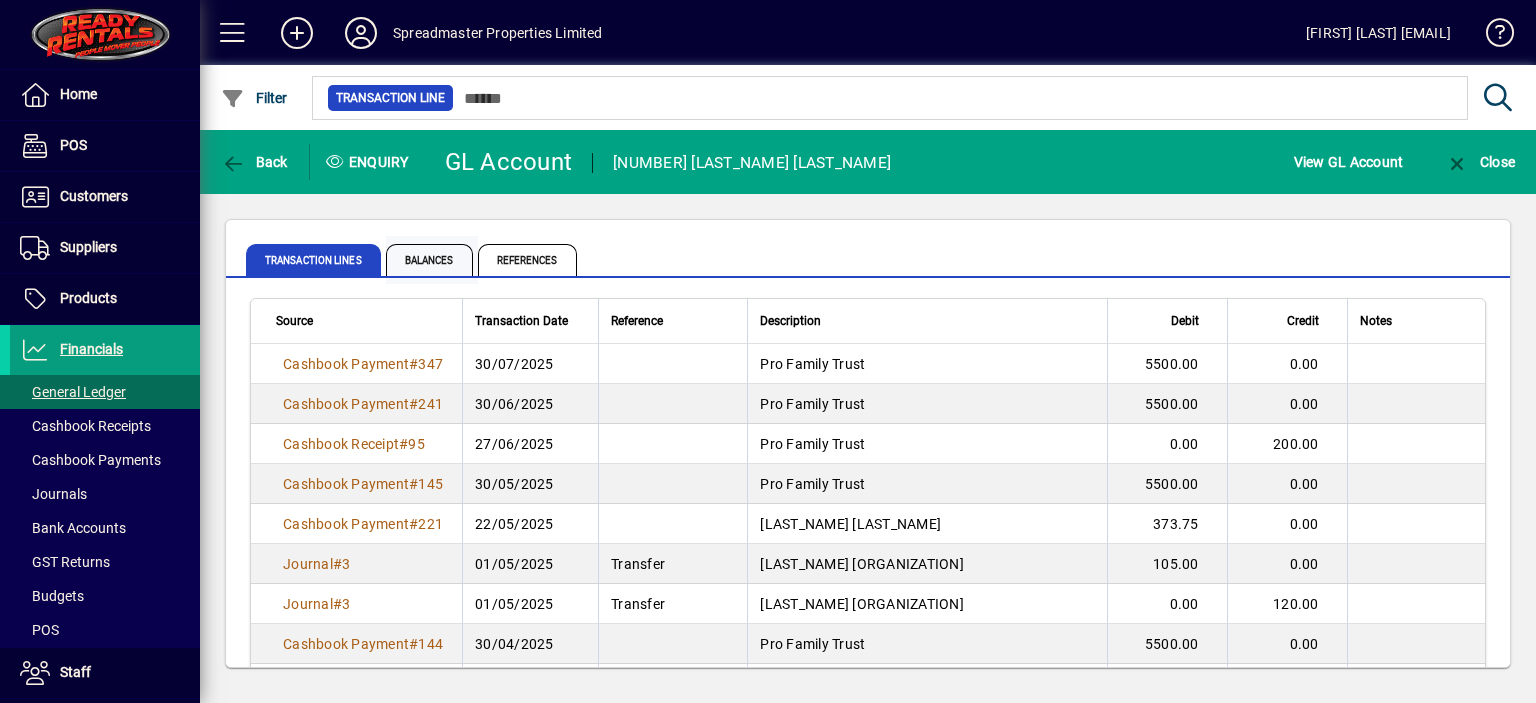 click on "Balances" at bounding box center (429, 260) 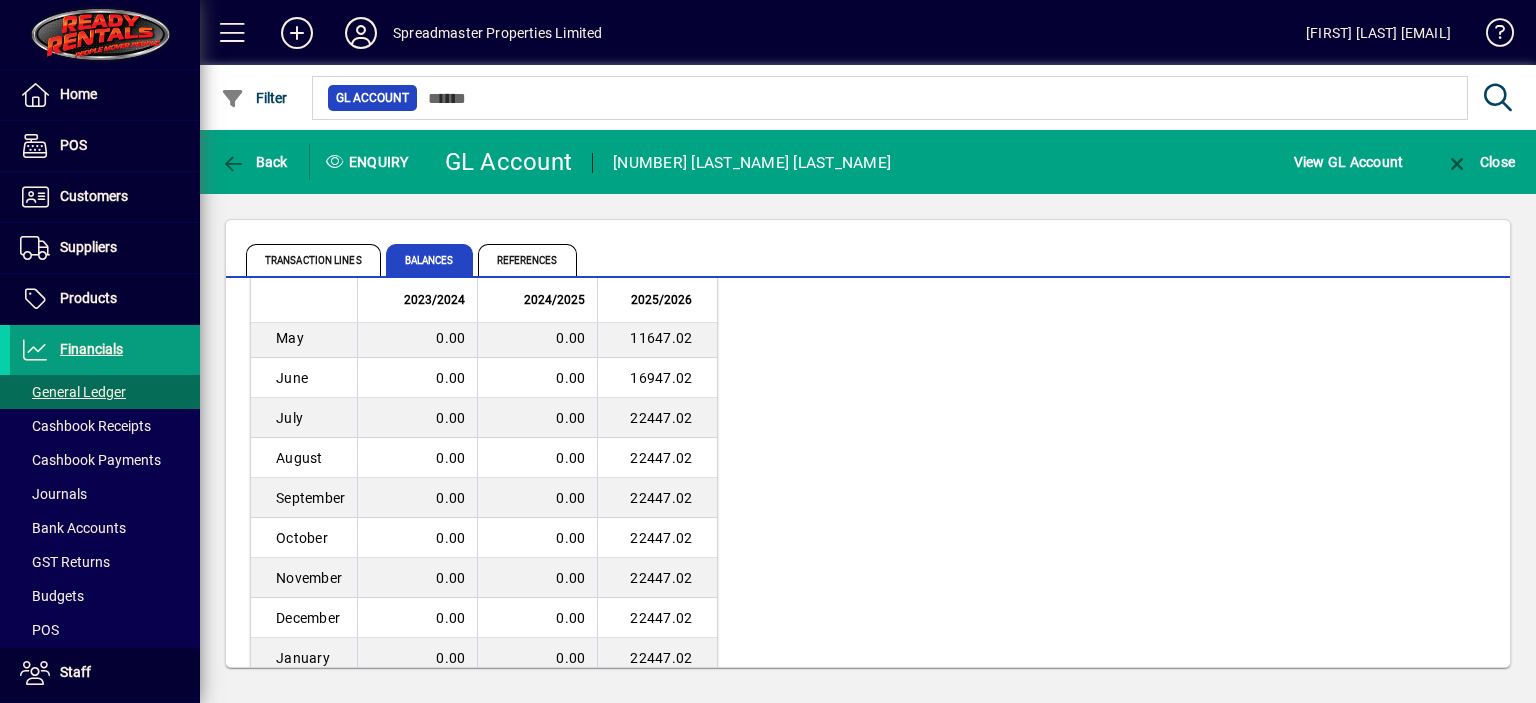 scroll, scrollTop: 100, scrollLeft: 0, axis: vertical 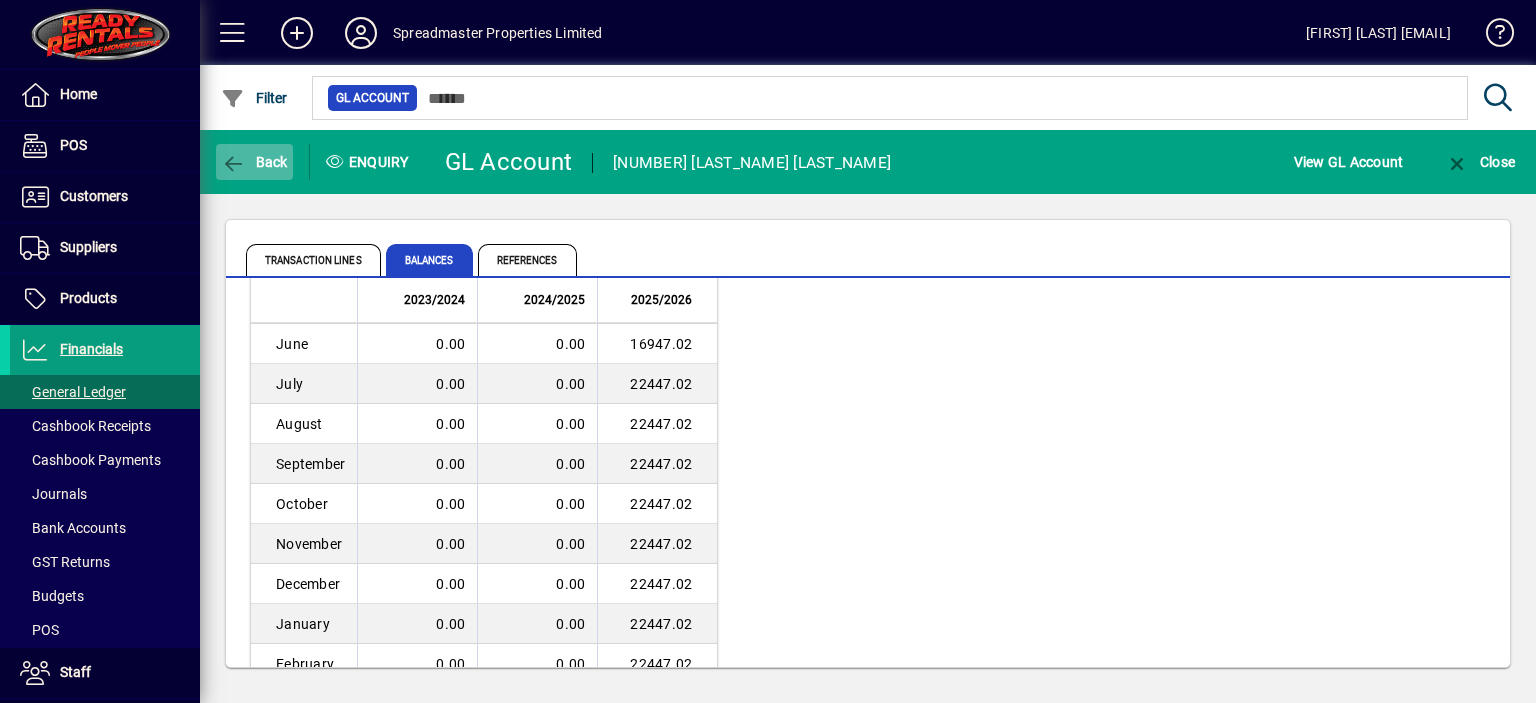 click on "Back" 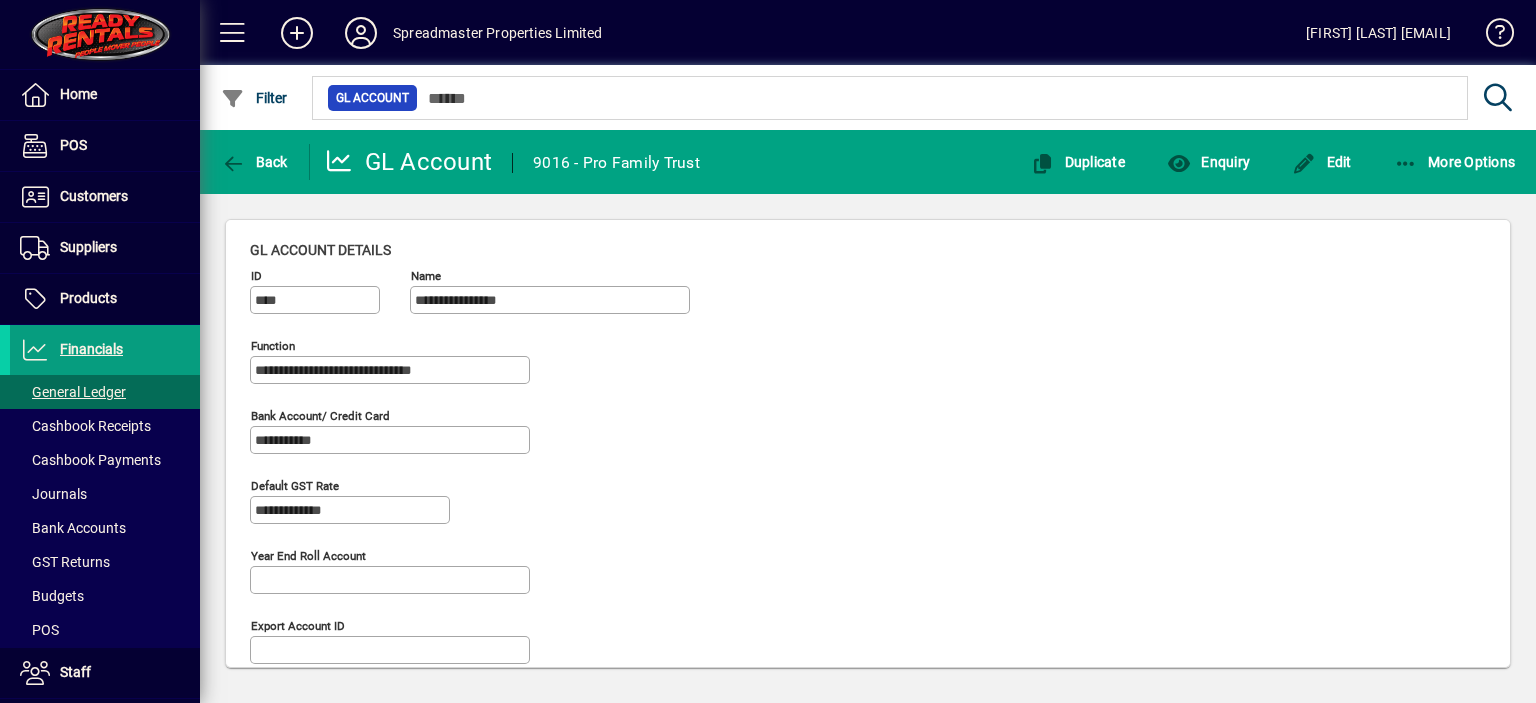 click on "Back" 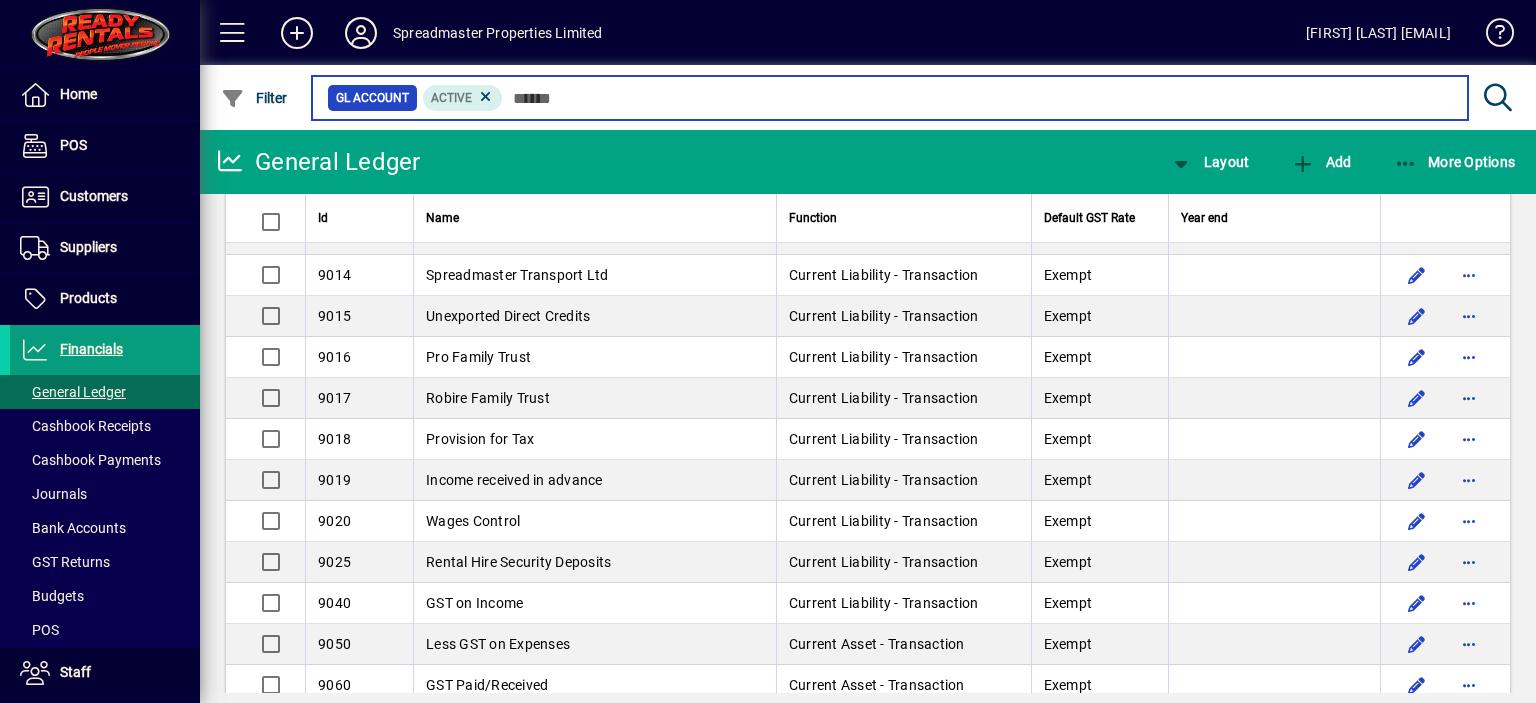 scroll, scrollTop: 5108, scrollLeft: 0, axis: vertical 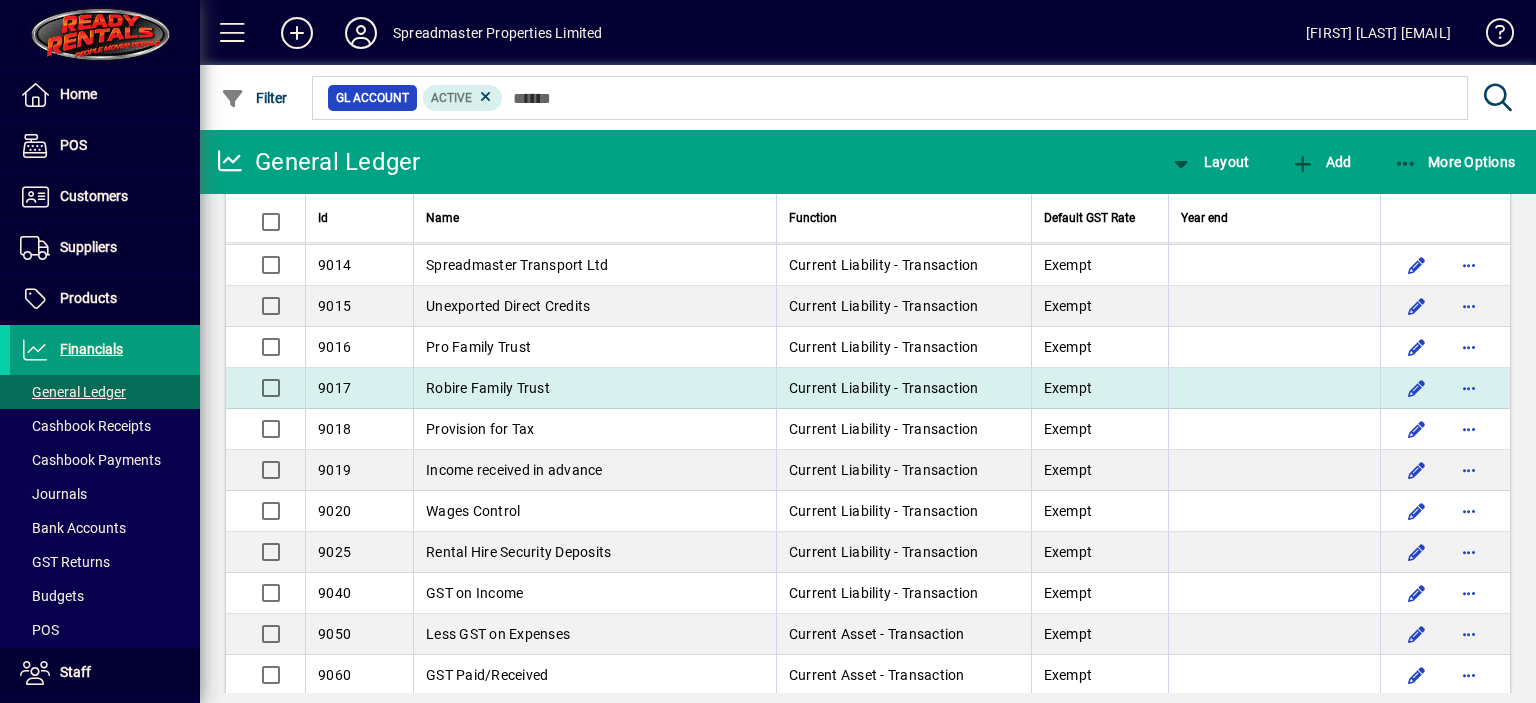 click on "Robire Family Trust" at bounding box center [594, 388] 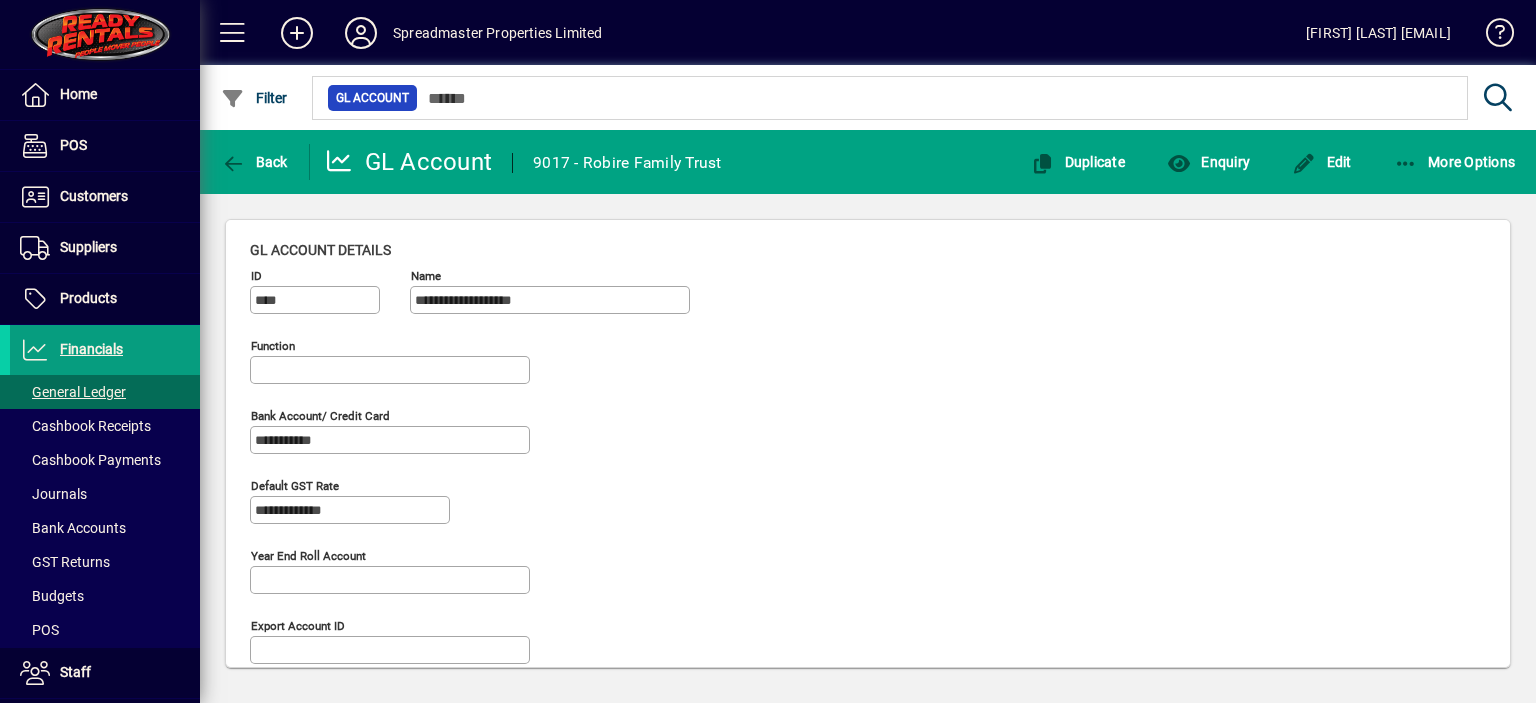 type on "**********" 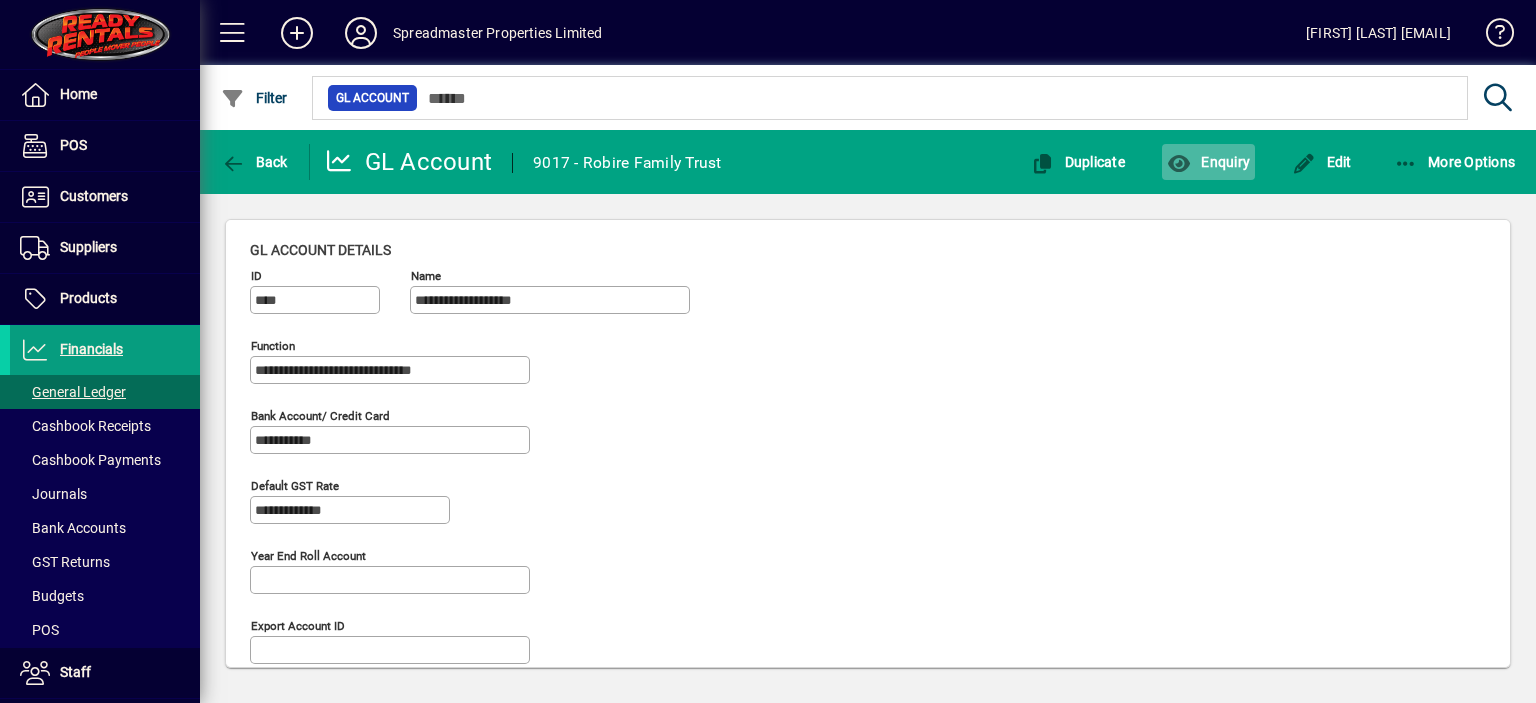 click on "Enquiry" 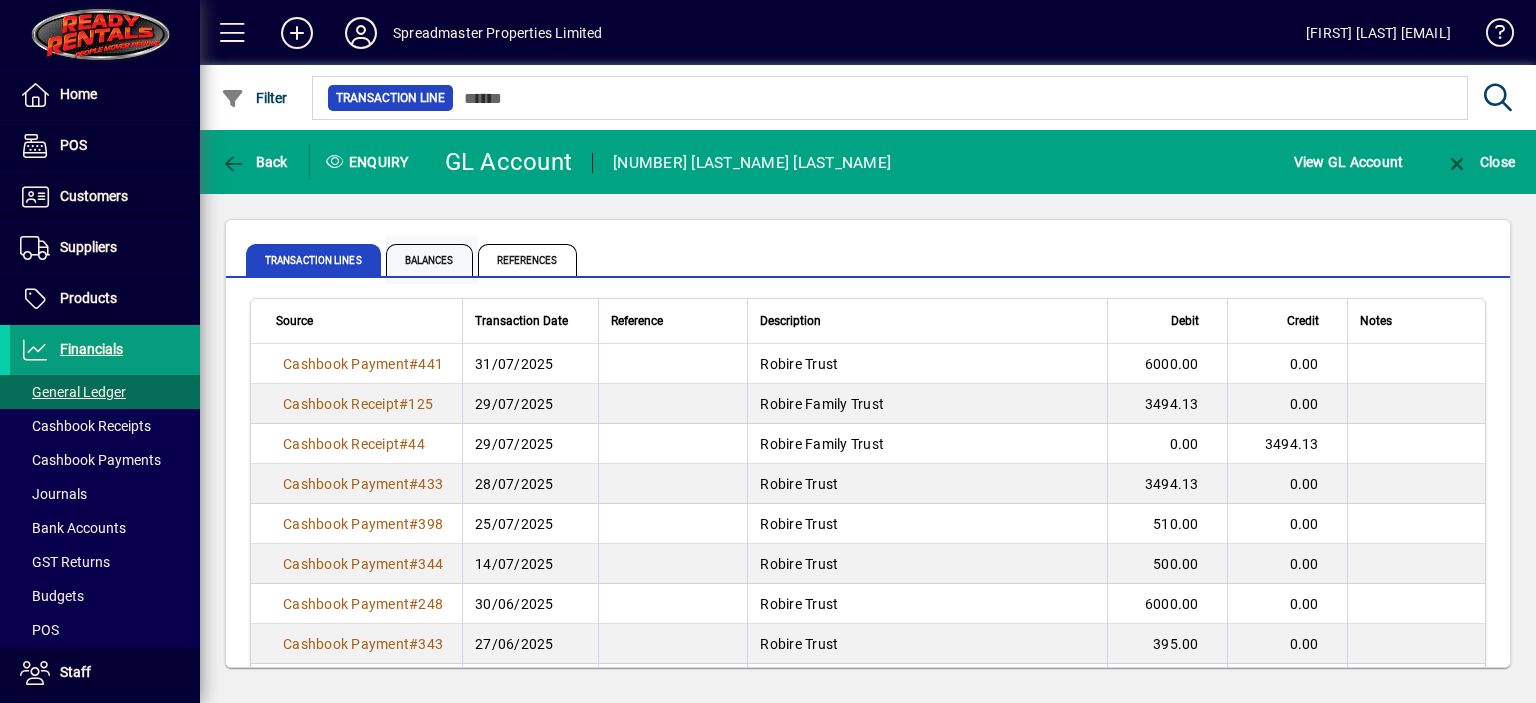 click on "Balances" at bounding box center [429, 260] 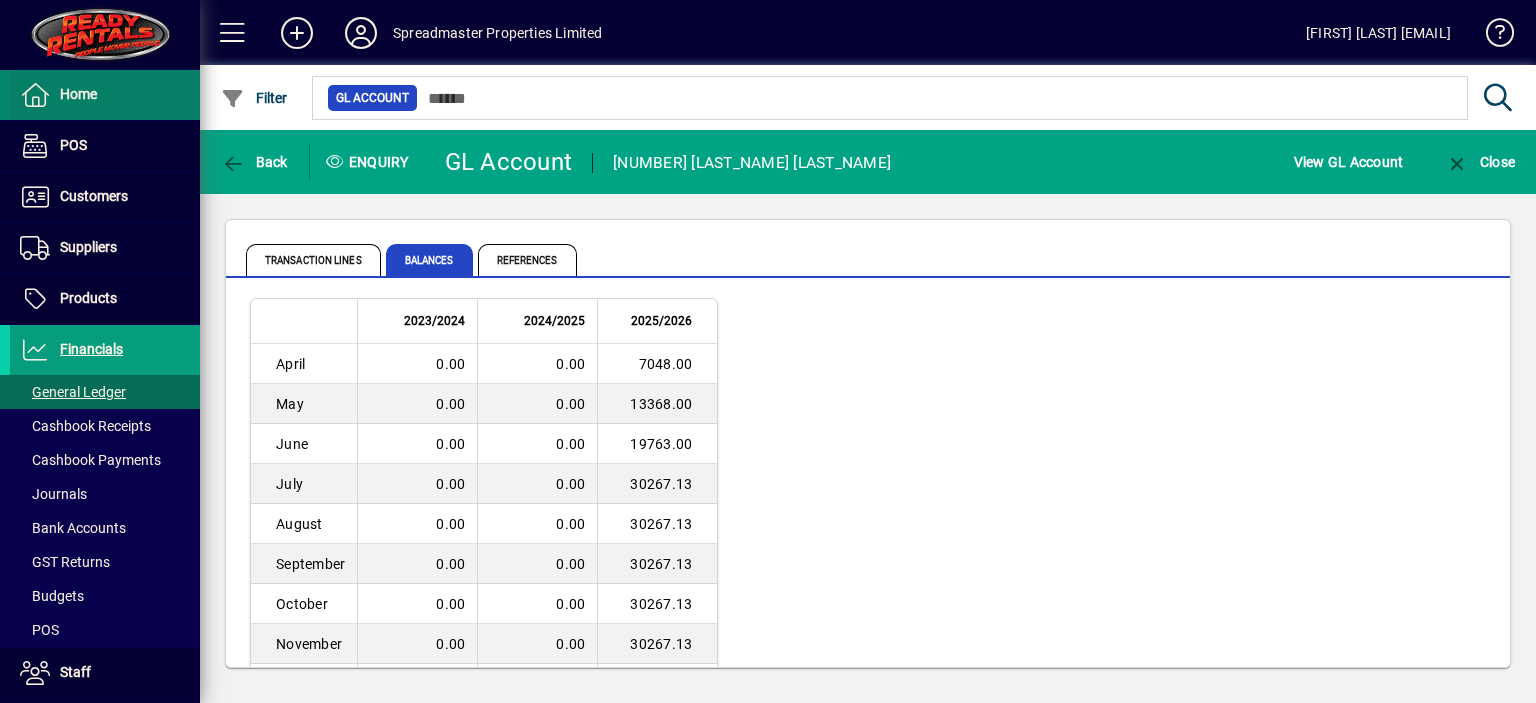 click on "Home" at bounding box center [78, 94] 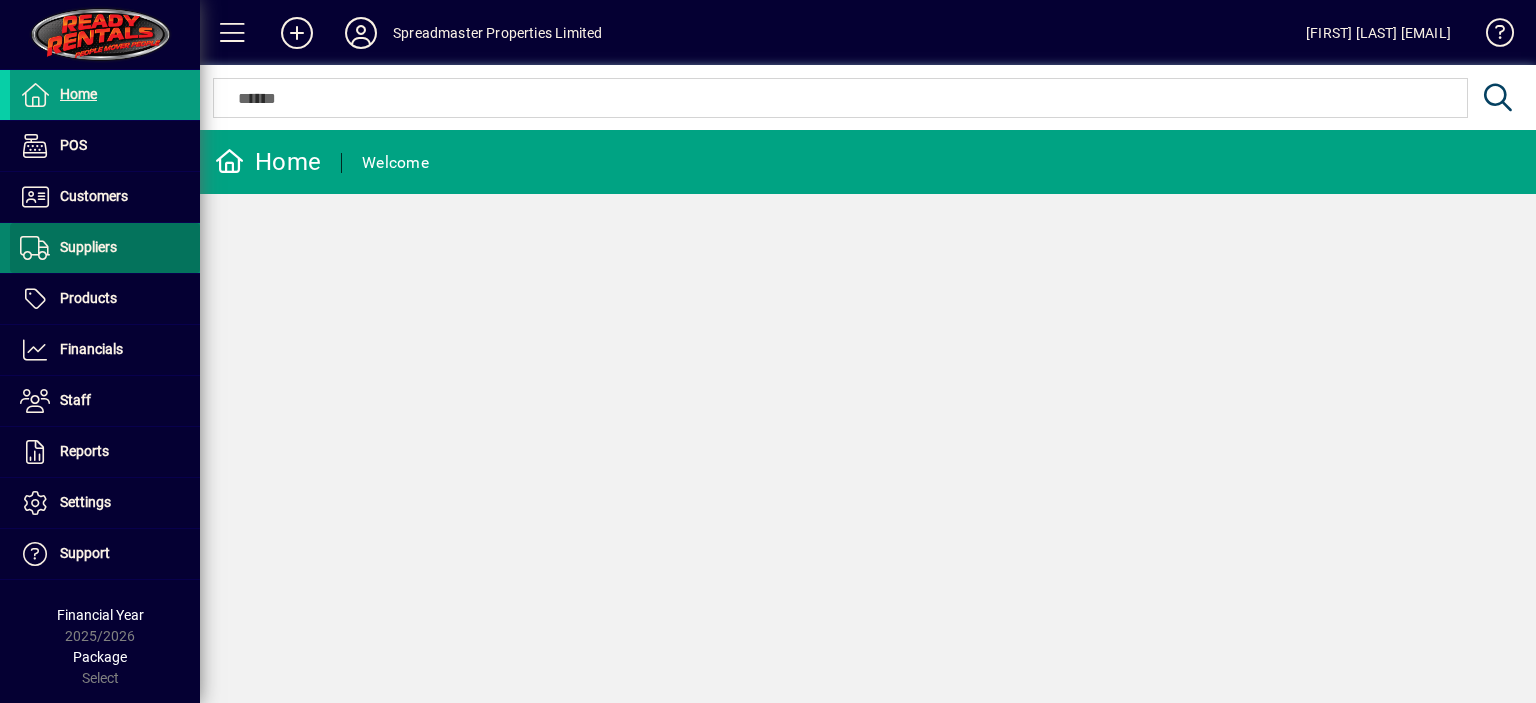 click on "Suppliers" at bounding box center [88, 247] 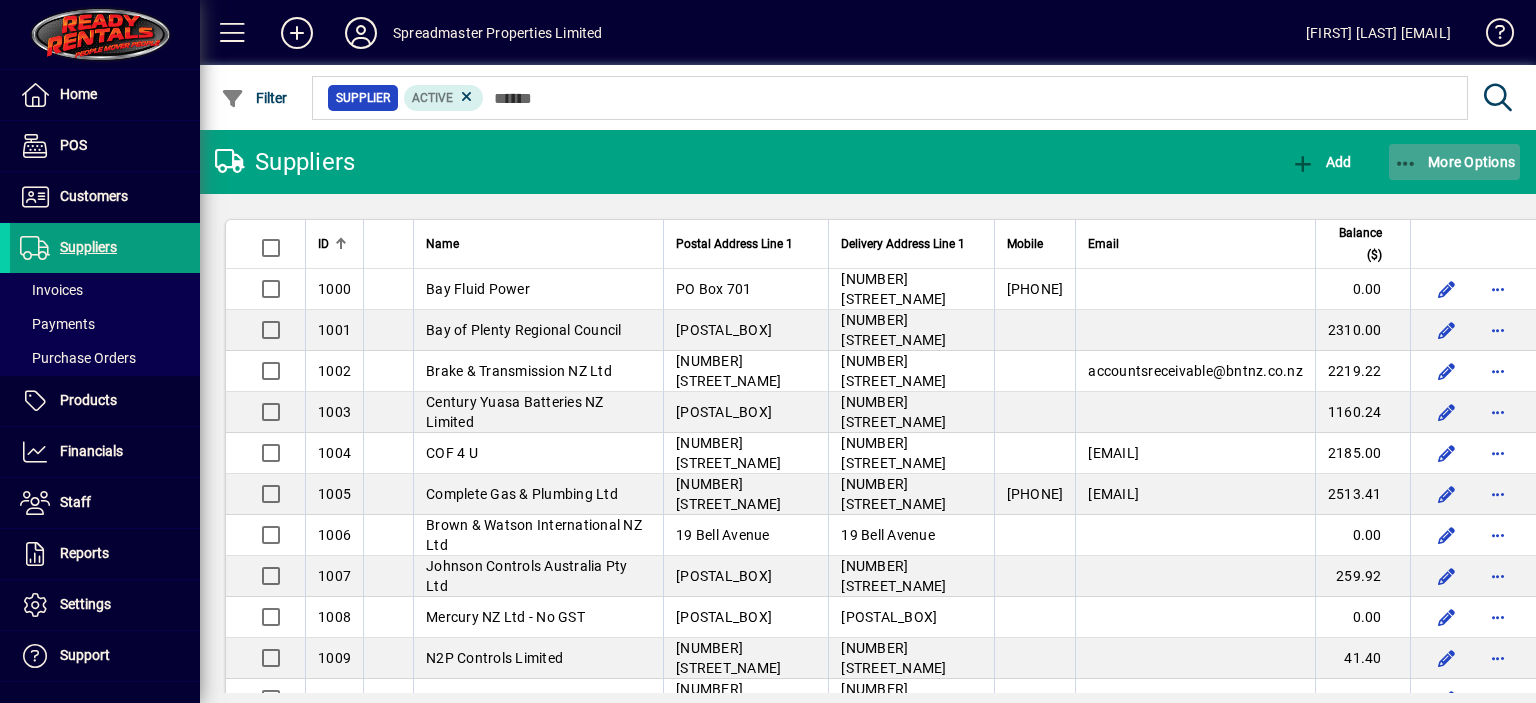 click on "More Options" 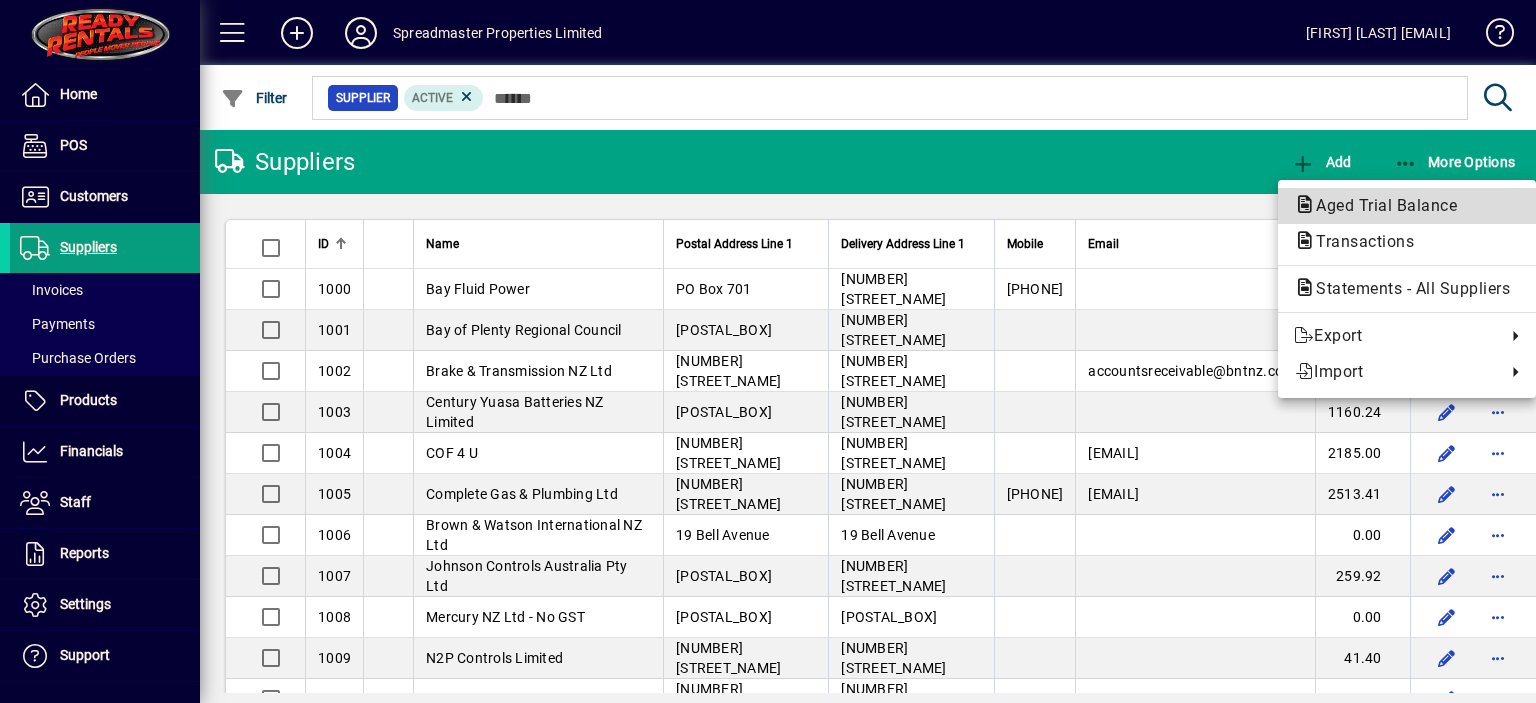 click on "Aged Trial Balance" 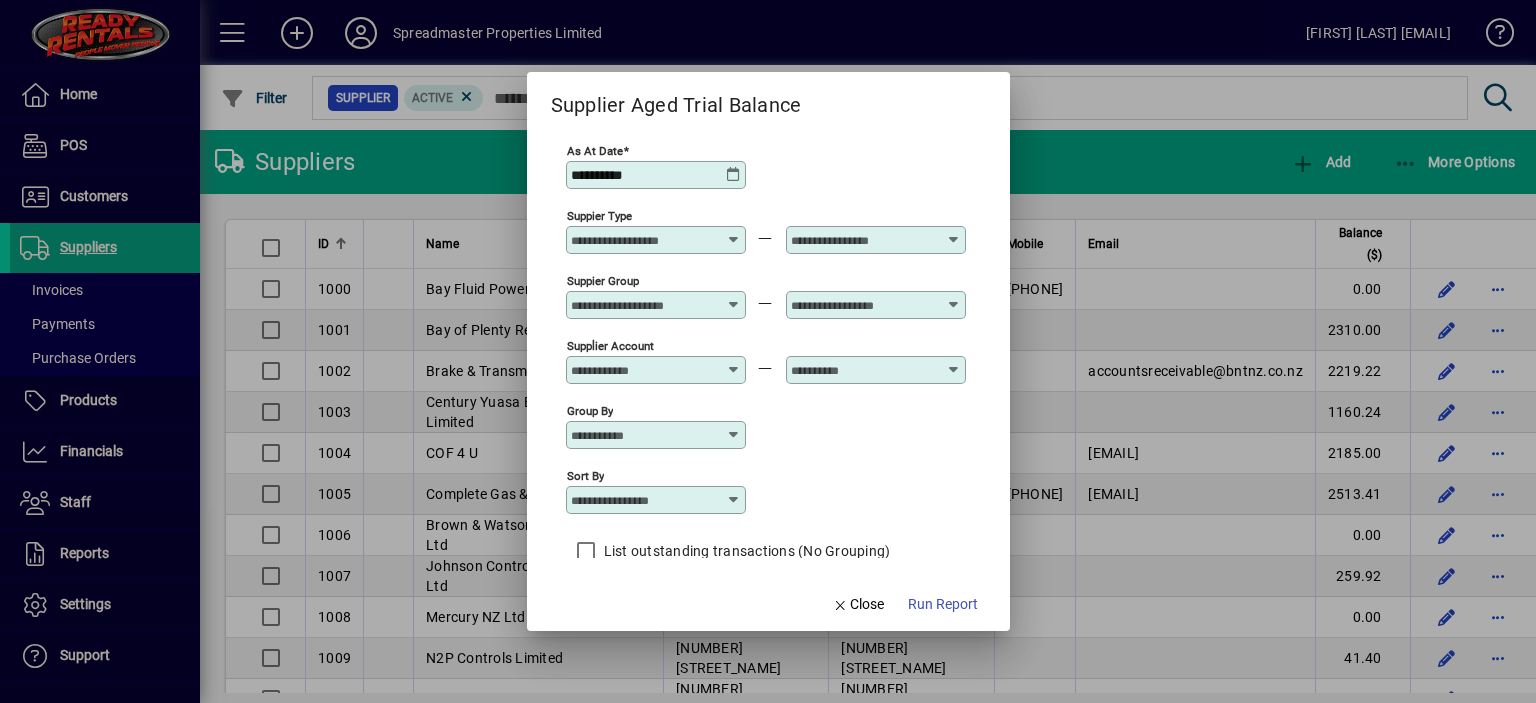 click at bounding box center [734, 500] 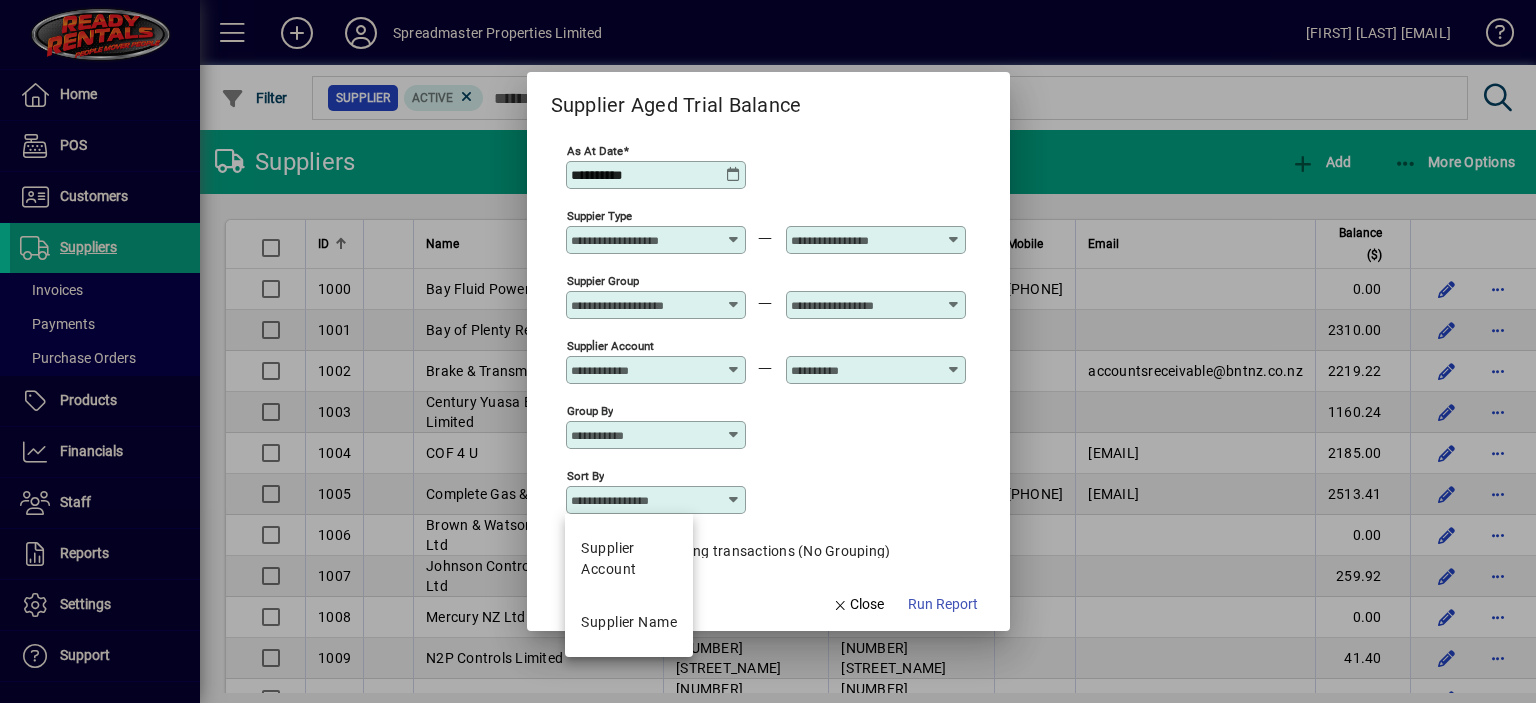 click on "Supplier Name" at bounding box center (629, 622) 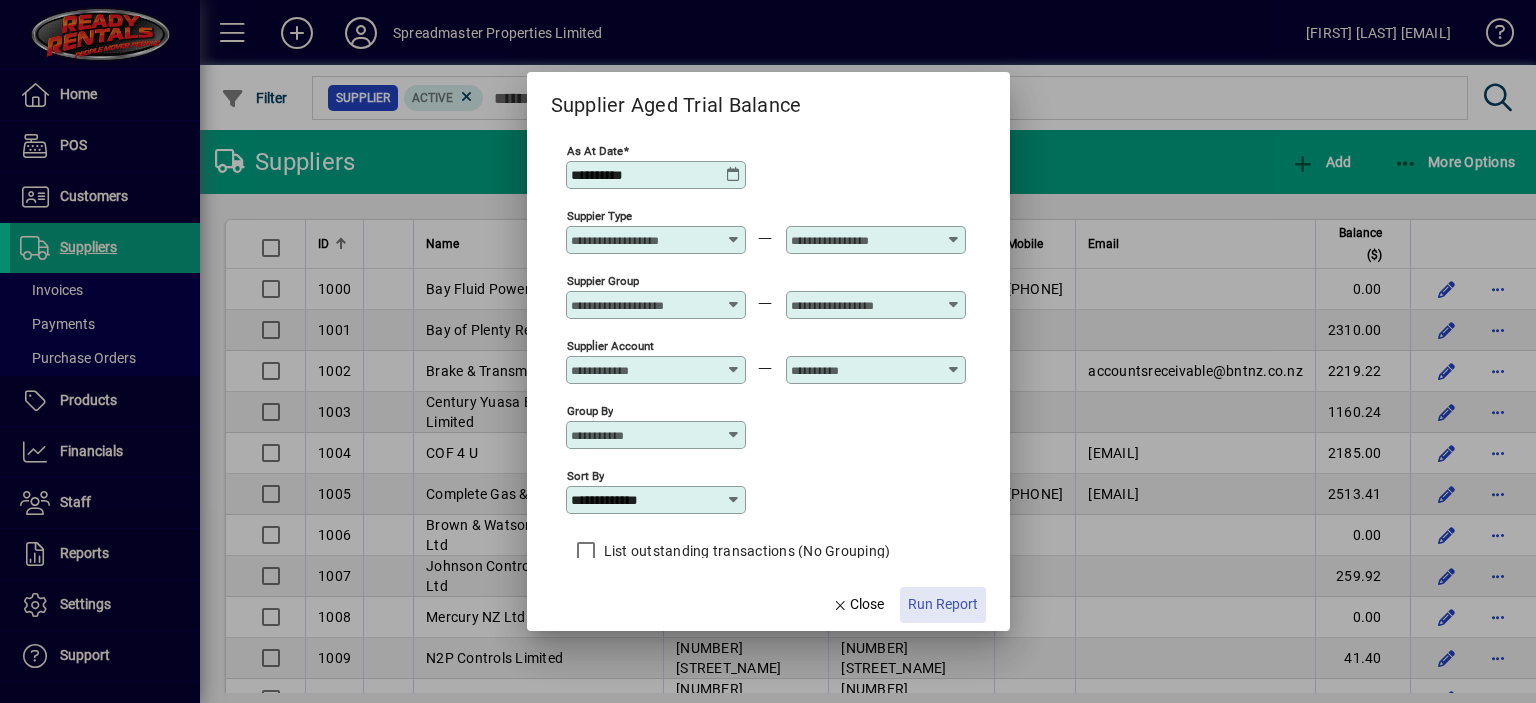 click on "Run Report" 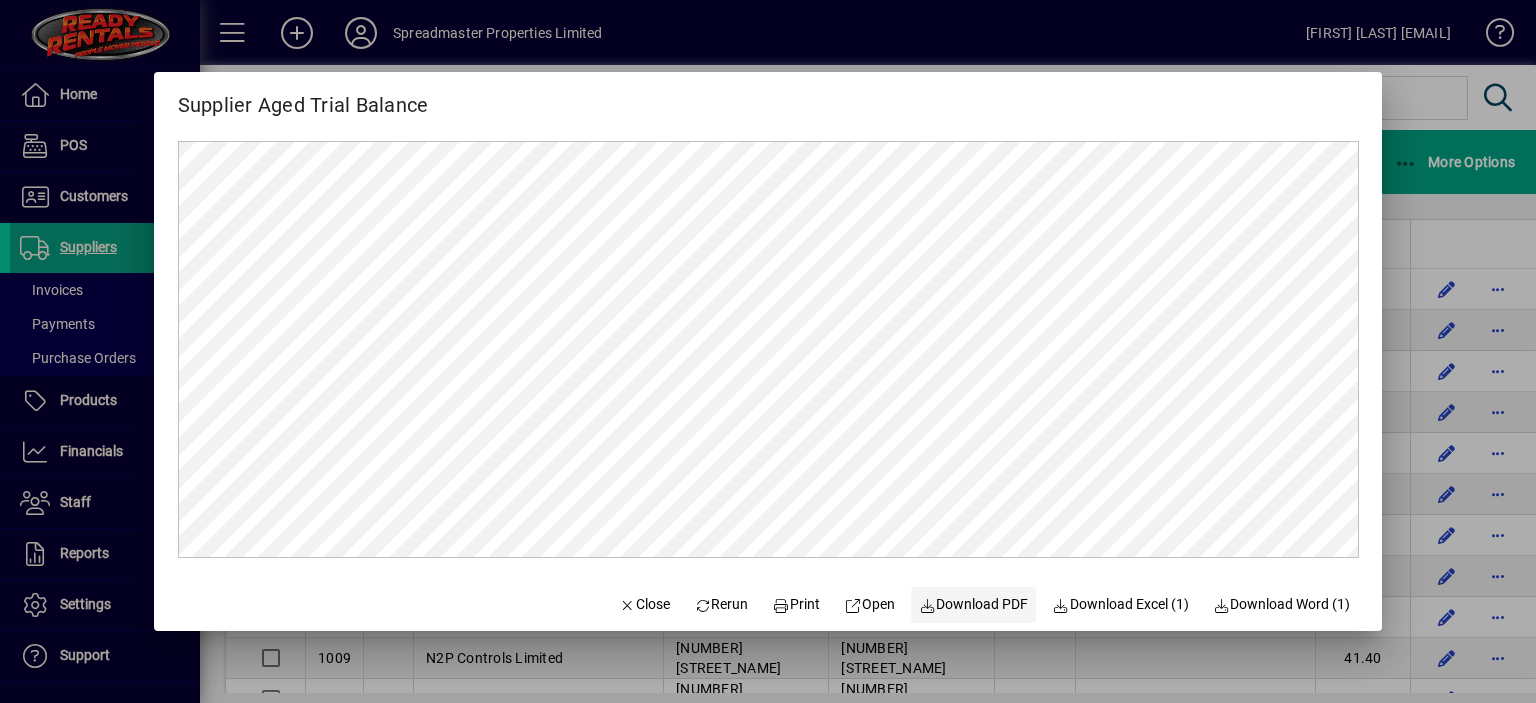scroll, scrollTop: 0, scrollLeft: 0, axis: both 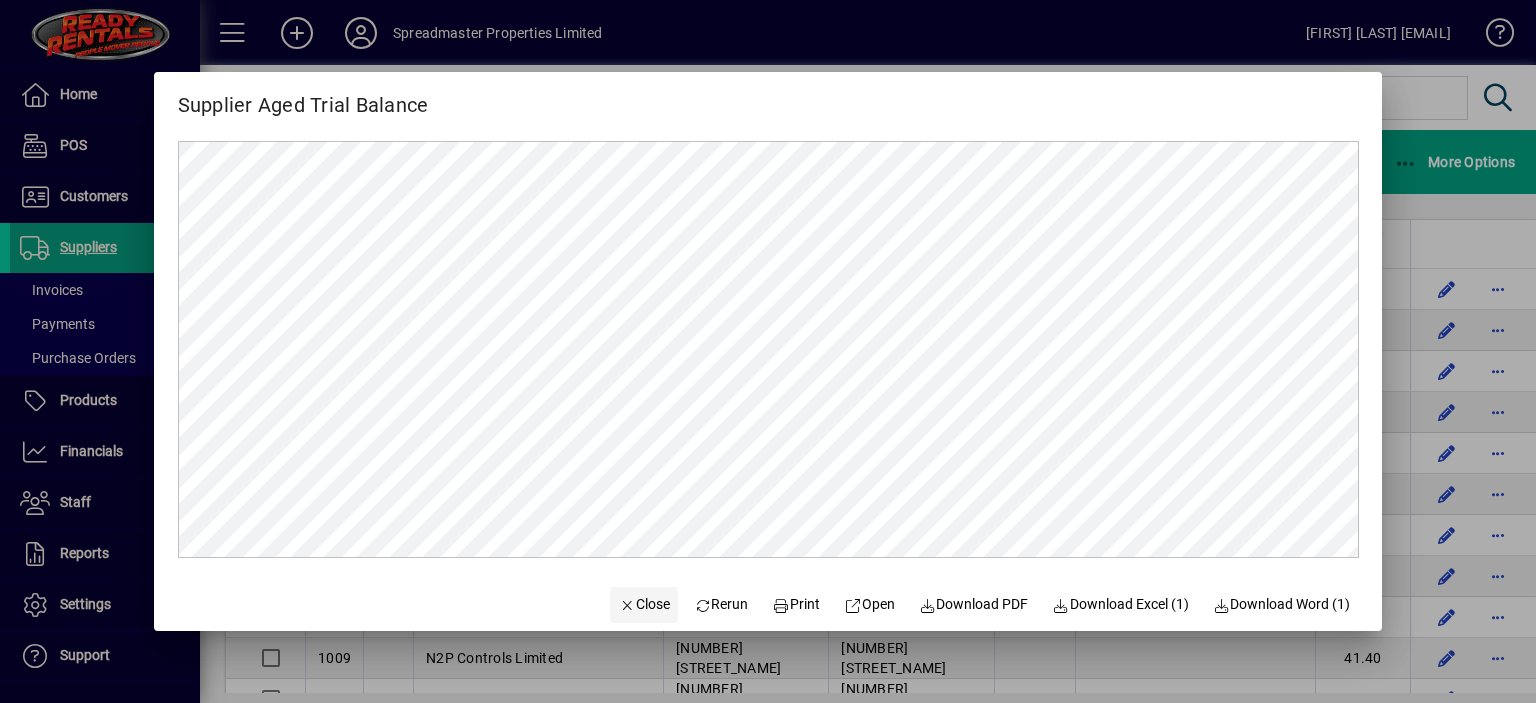 click on "Close" 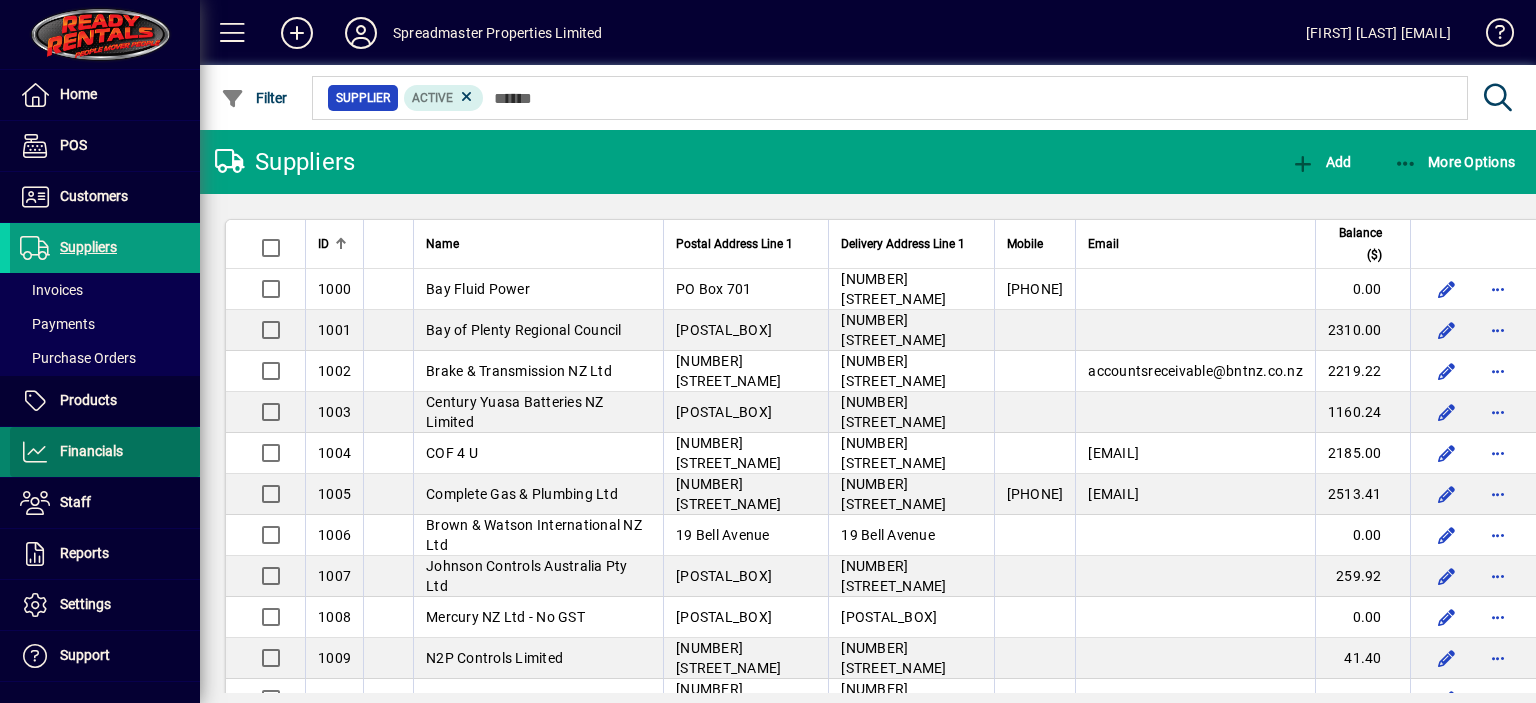 click on "Financials" at bounding box center [91, 451] 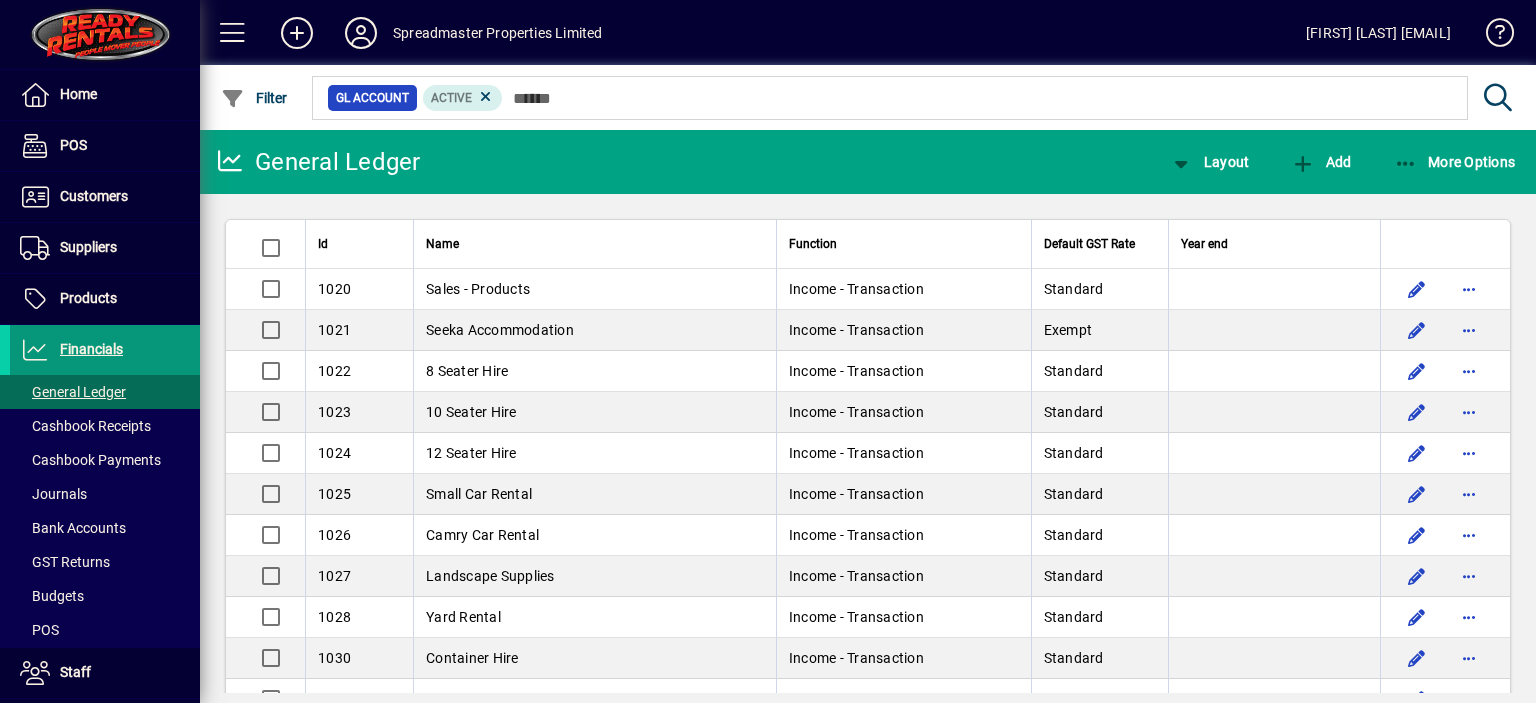 click on "Financials" at bounding box center [91, 349] 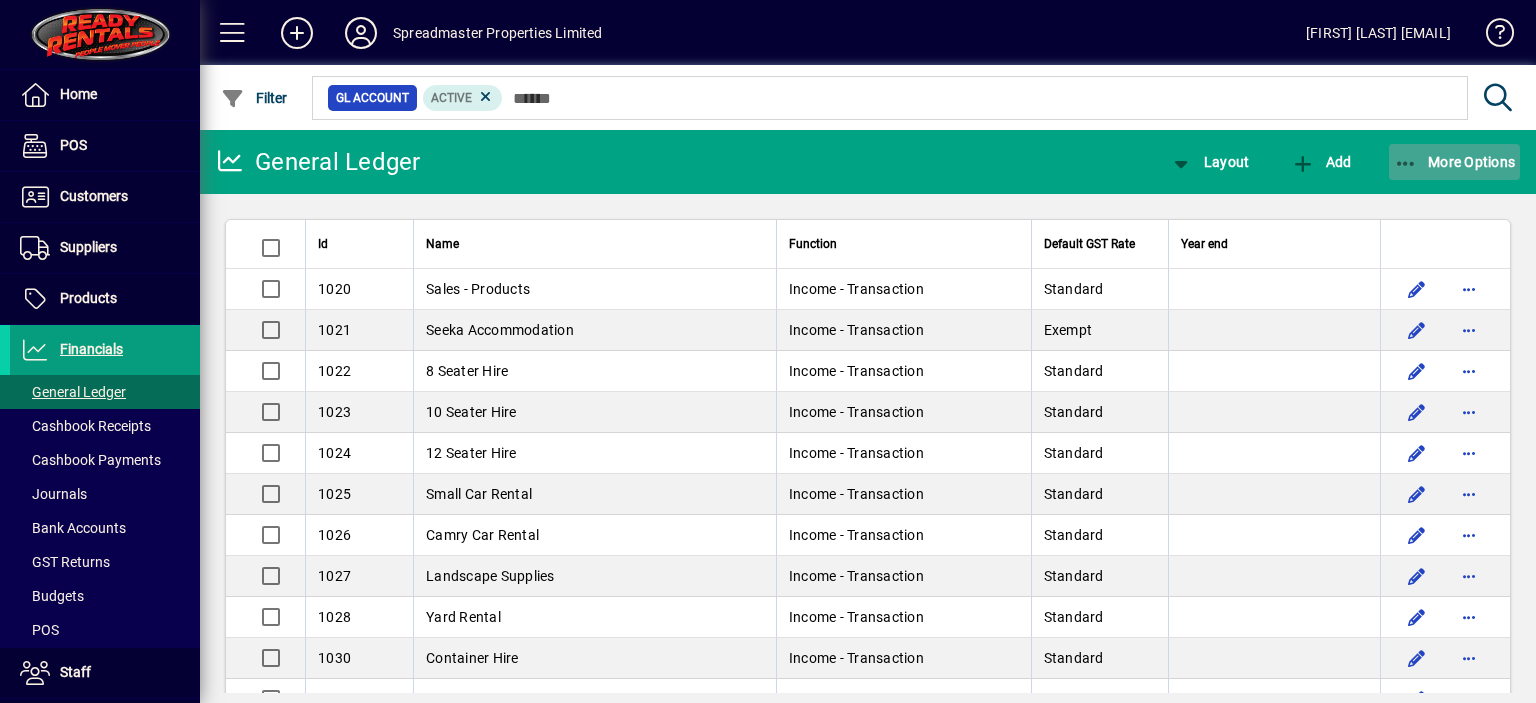 click on "More Options" 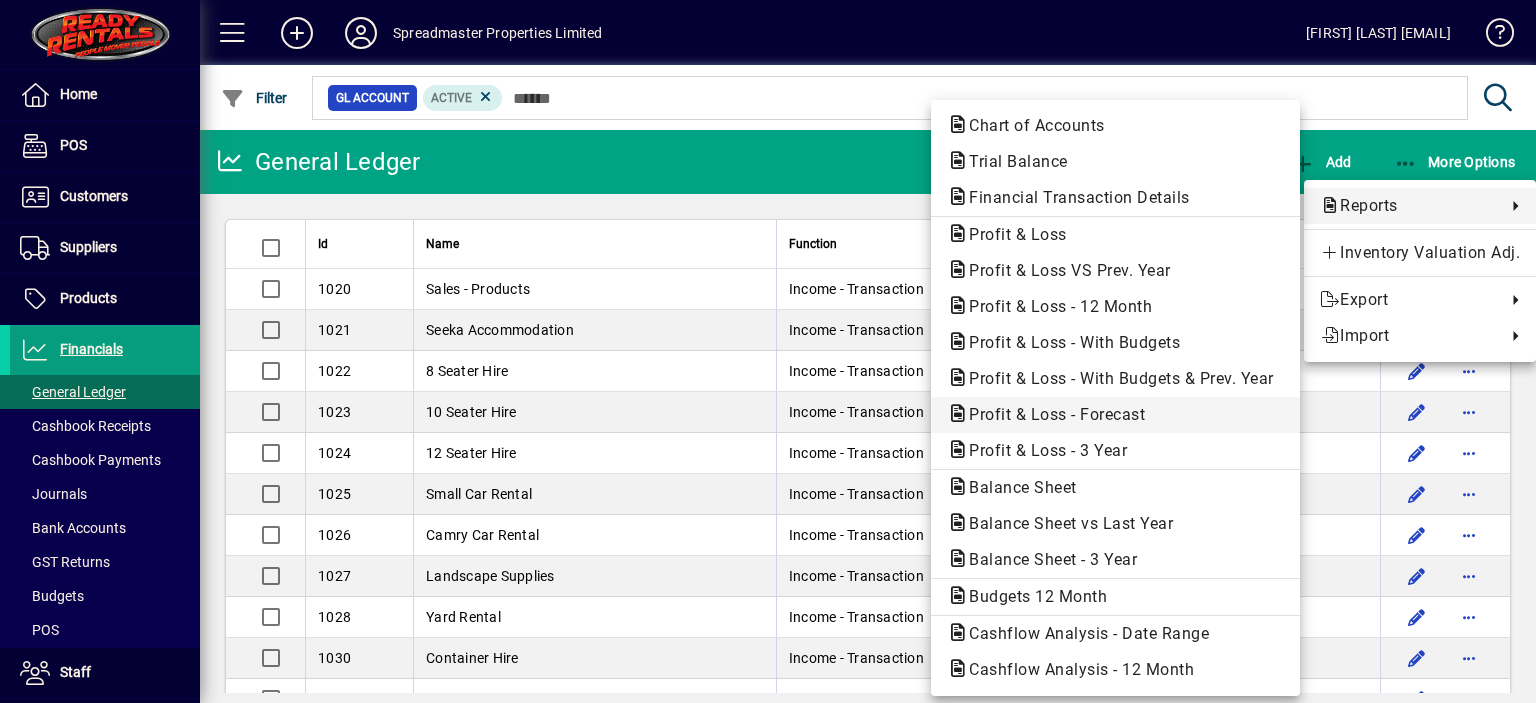 click on "Profit & Loss - Forecast" 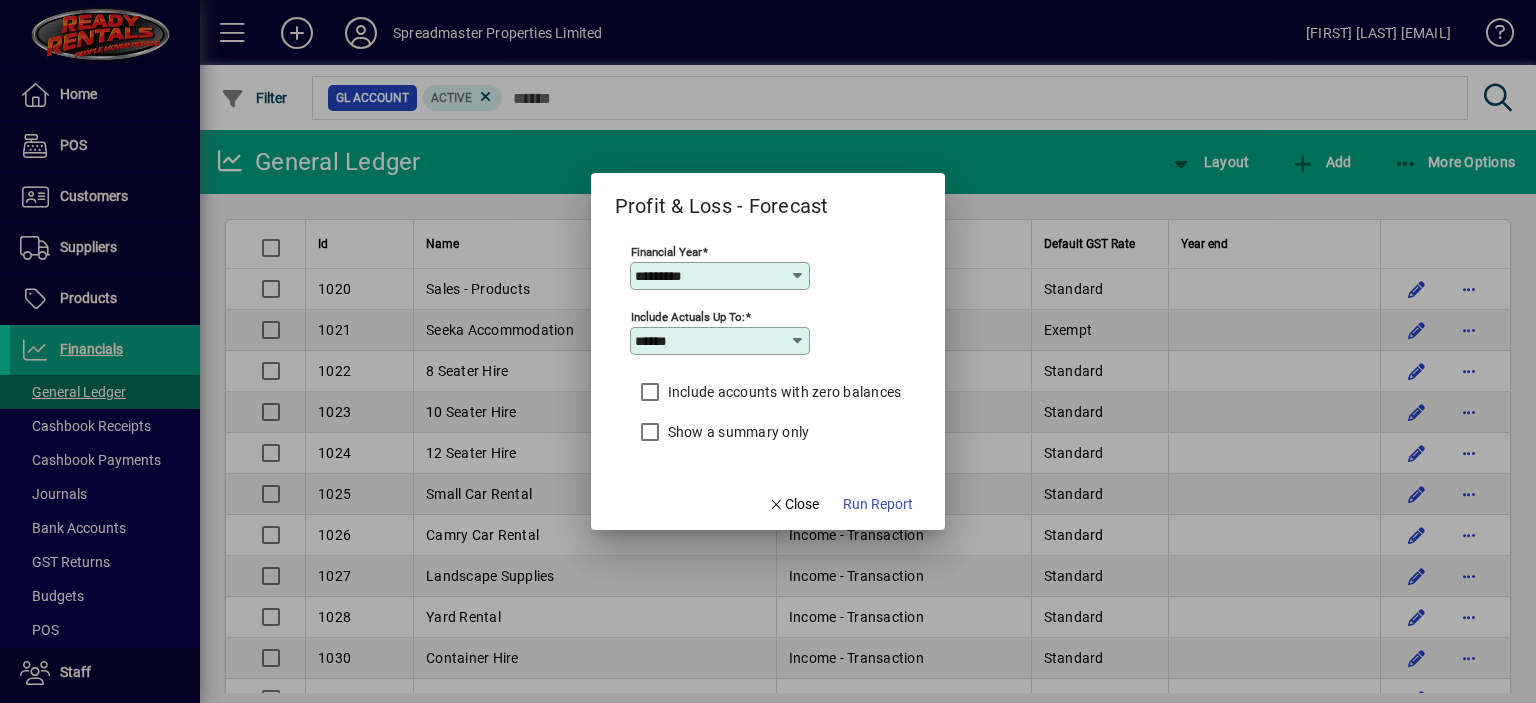 click at bounding box center [798, 341] 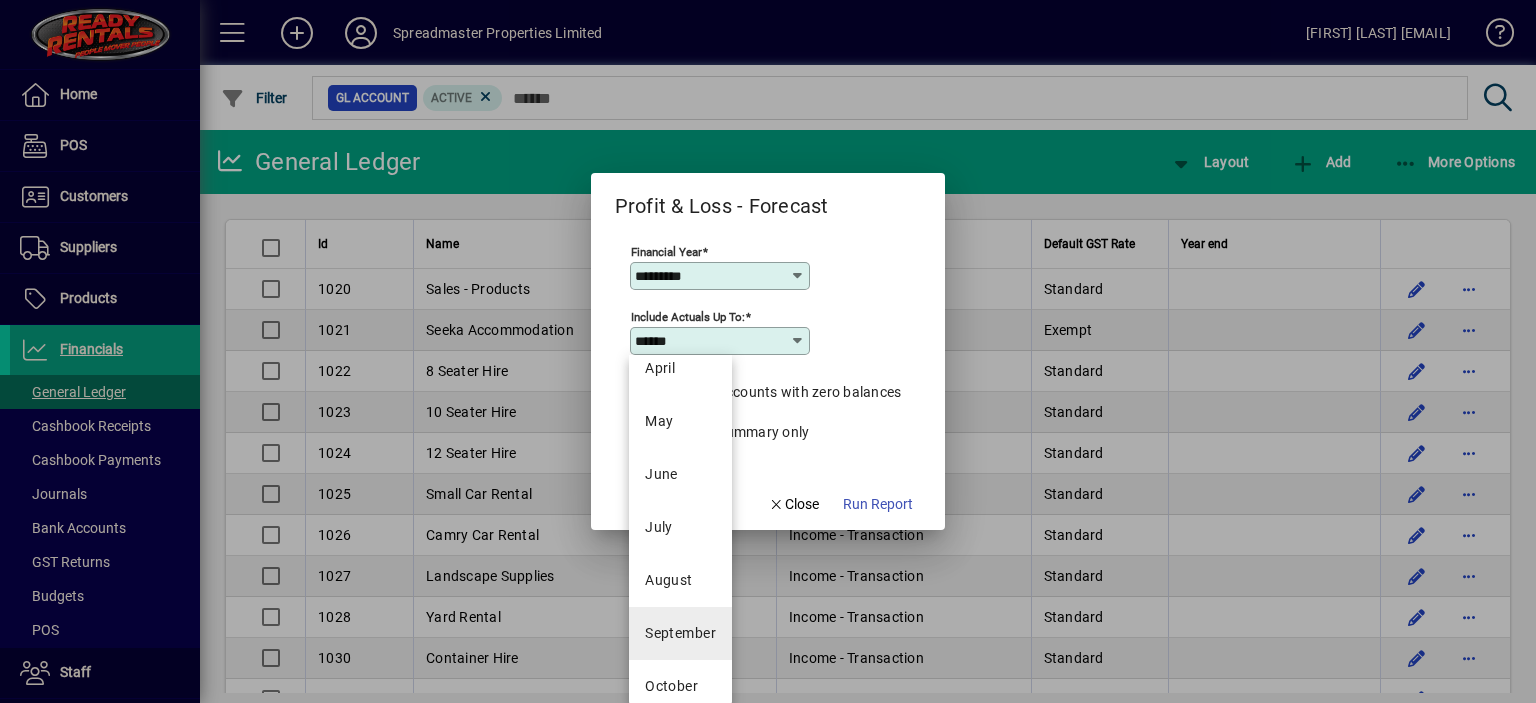 scroll, scrollTop: 200, scrollLeft: 0, axis: vertical 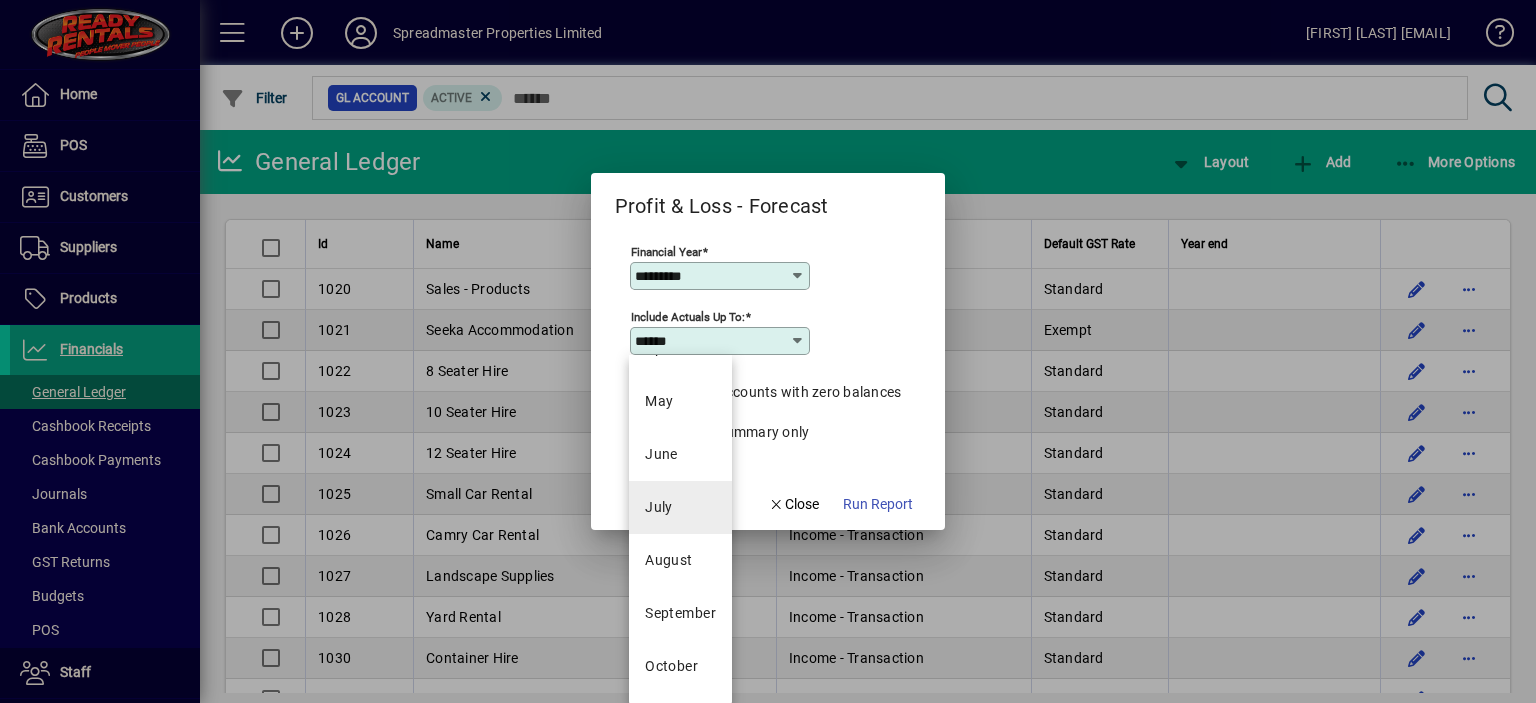 click on "July" at bounding box center [659, 507] 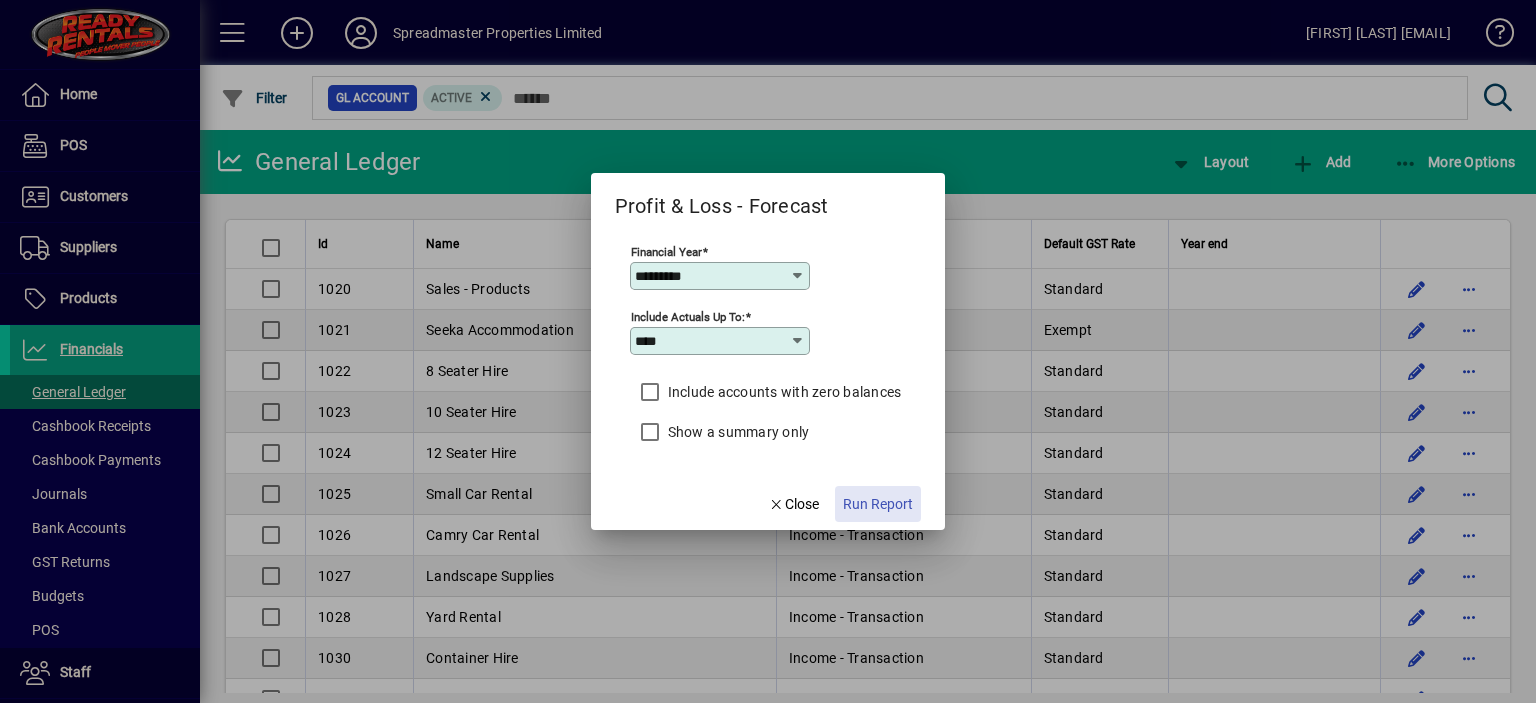 click on "Run Report" 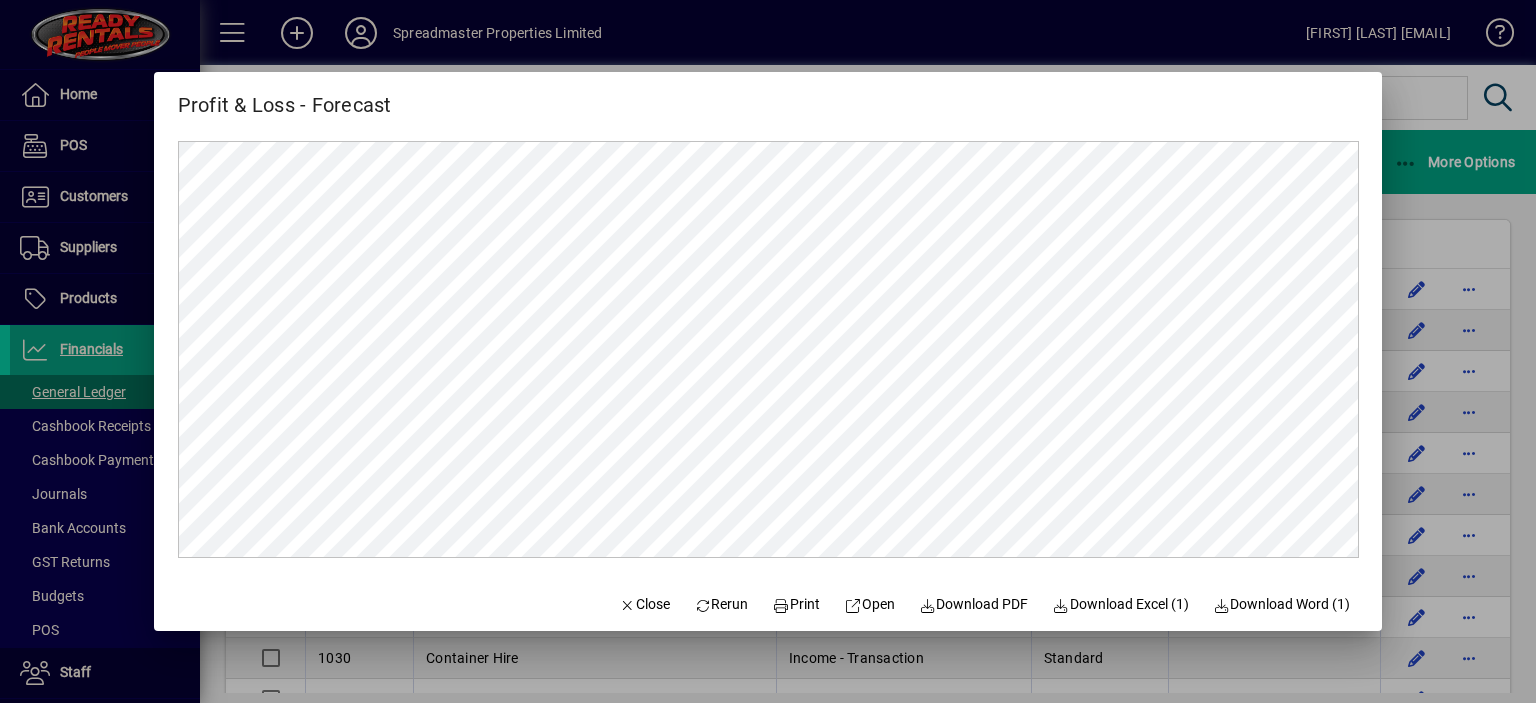 scroll, scrollTop: 0, scrollLeft: 0, axis: both 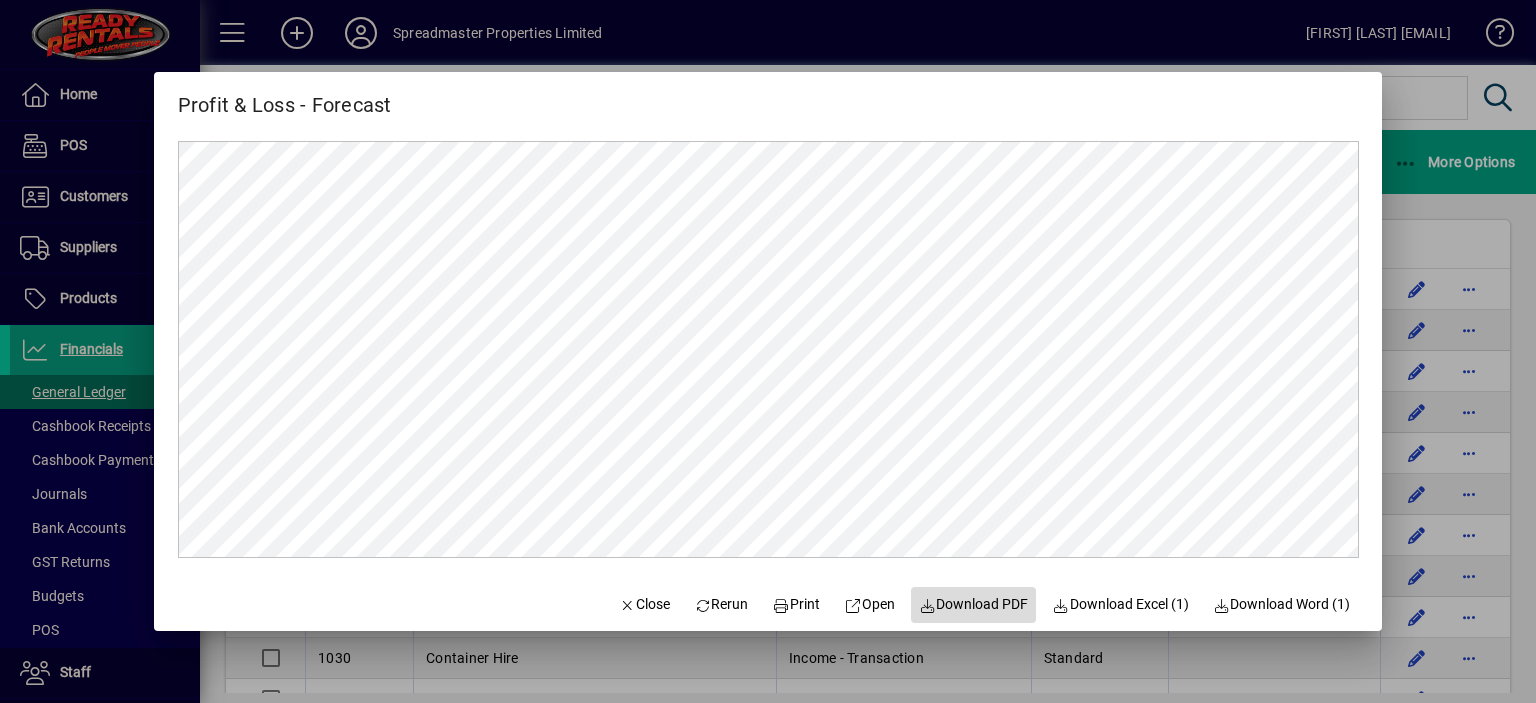 click on "Download PDF" 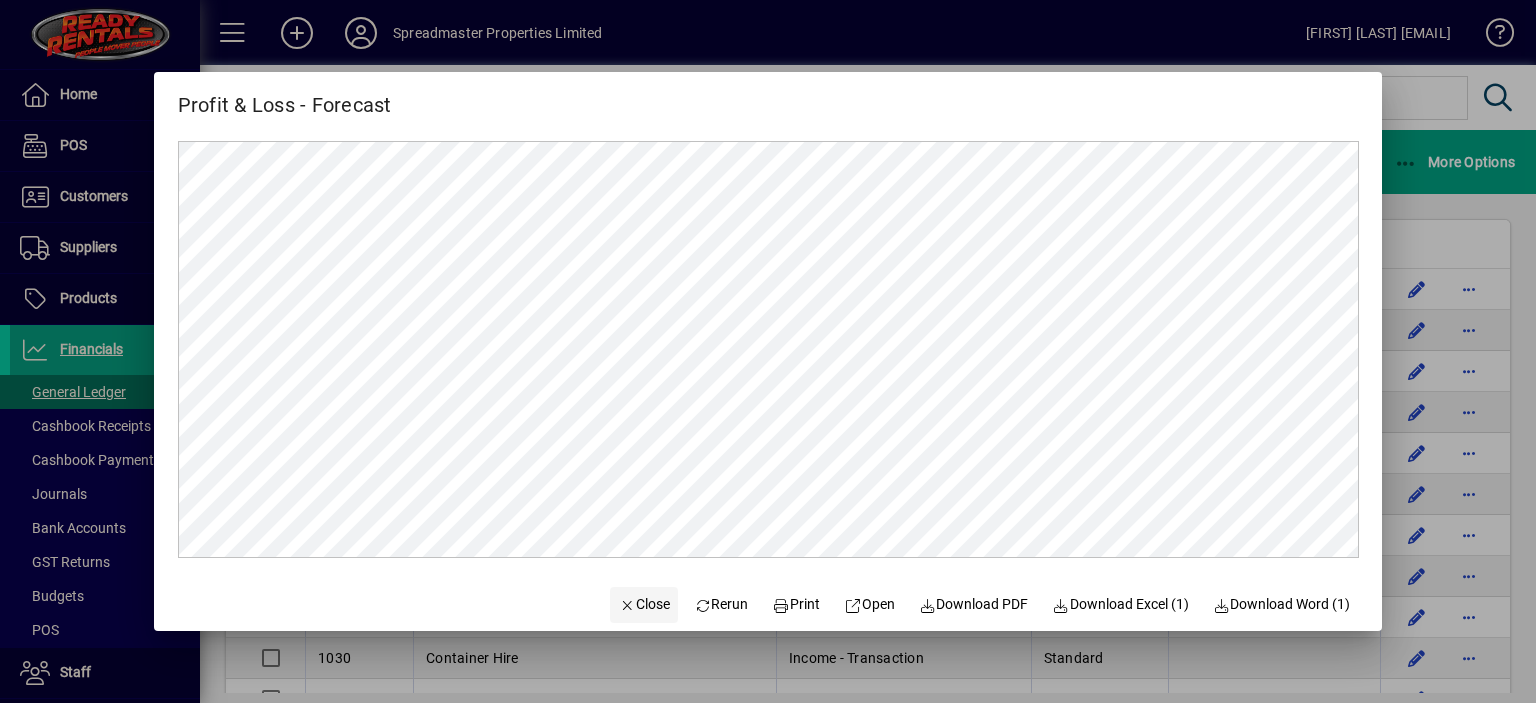 click on "Close" 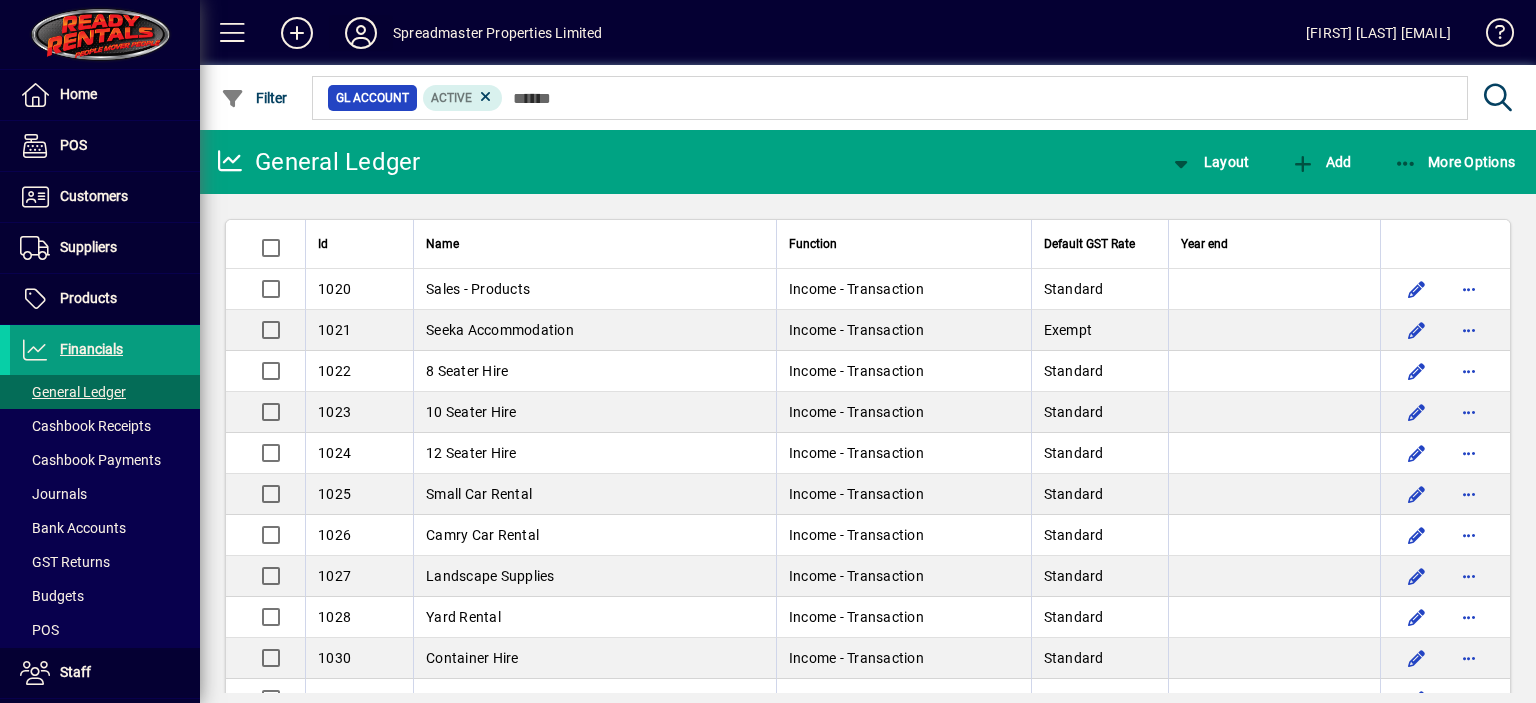 click 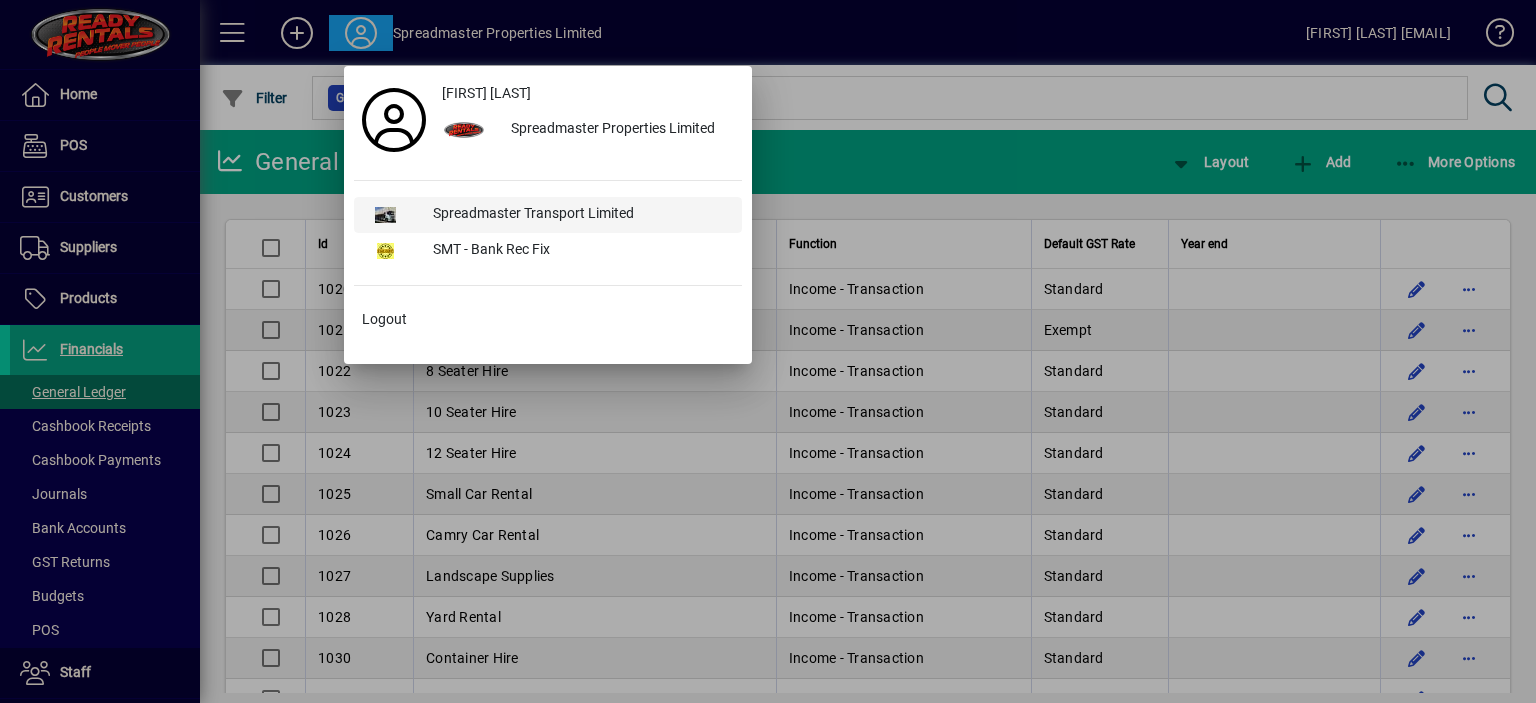 click on "Spreadmaster Transport Limited" at bounding box center [579, 215] 